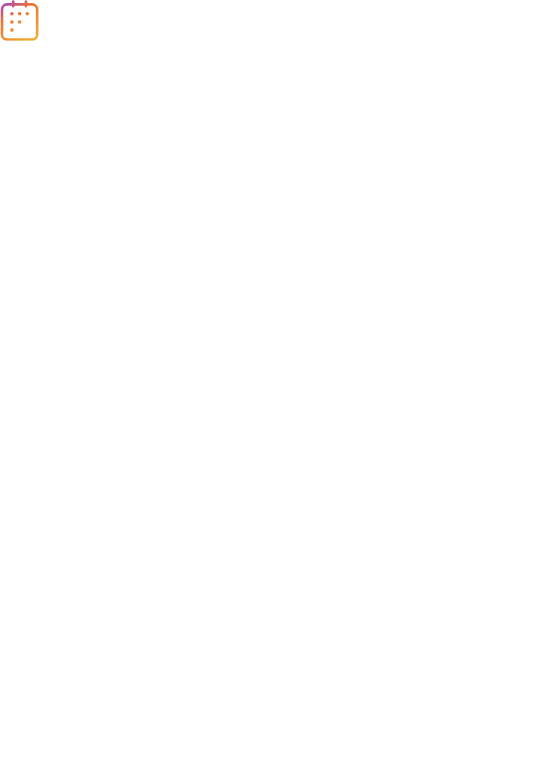 scroll, scrollTop: 0, scrollLeft: 0, axis: both 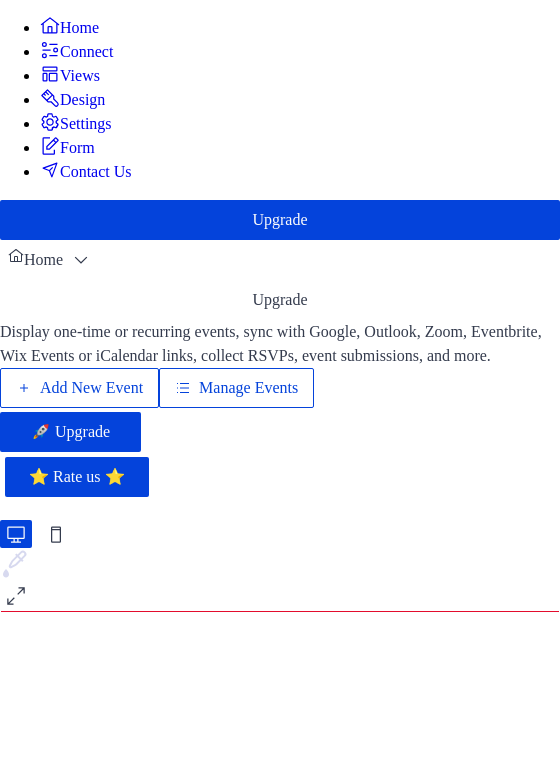 click on "Add New Event" at bounding box center [91, 388] 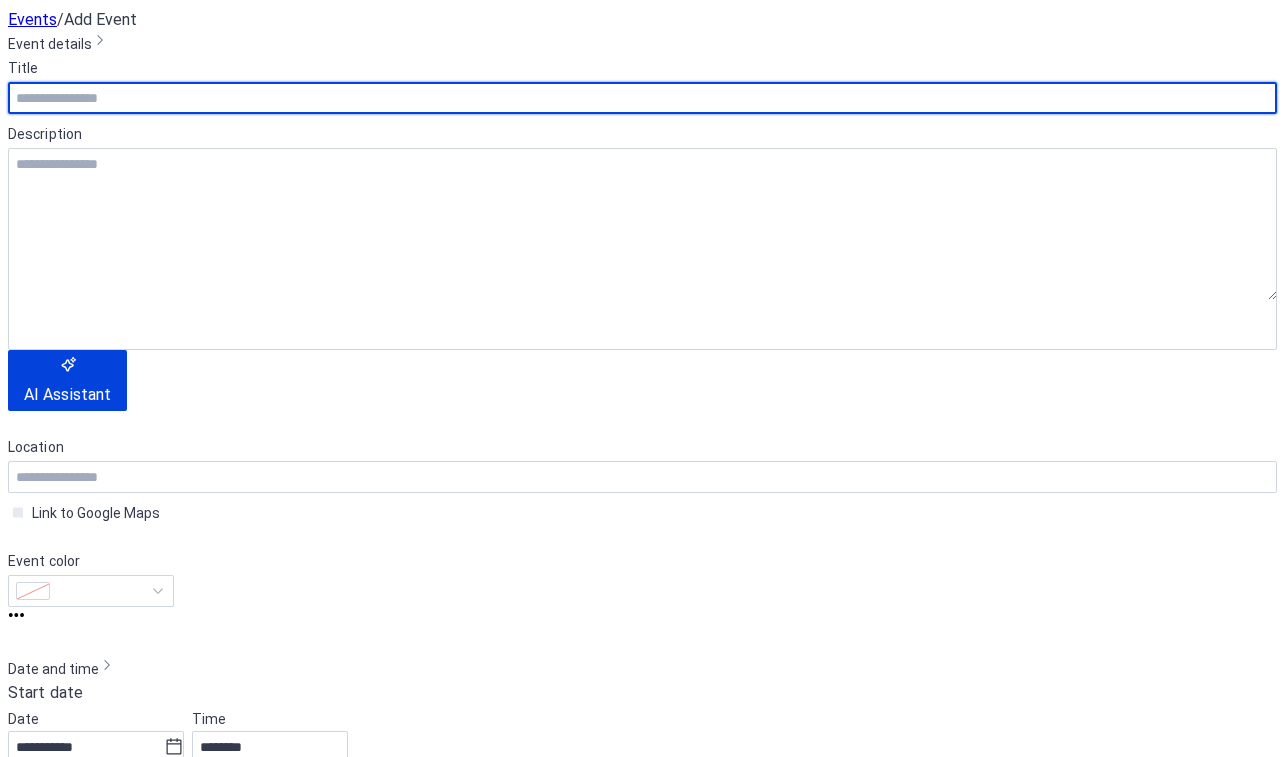 scroll, scrollTop: 0, scrollLeft: 0, axis: both 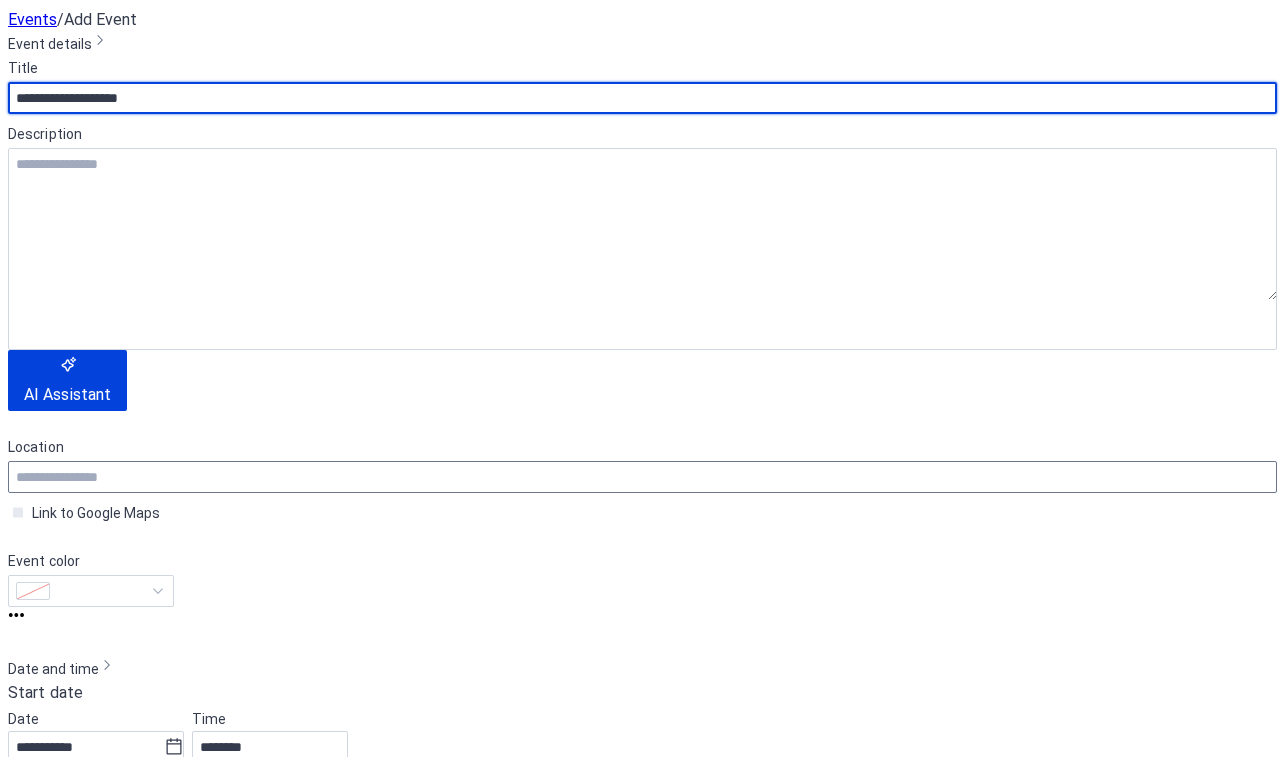 type on "**********" 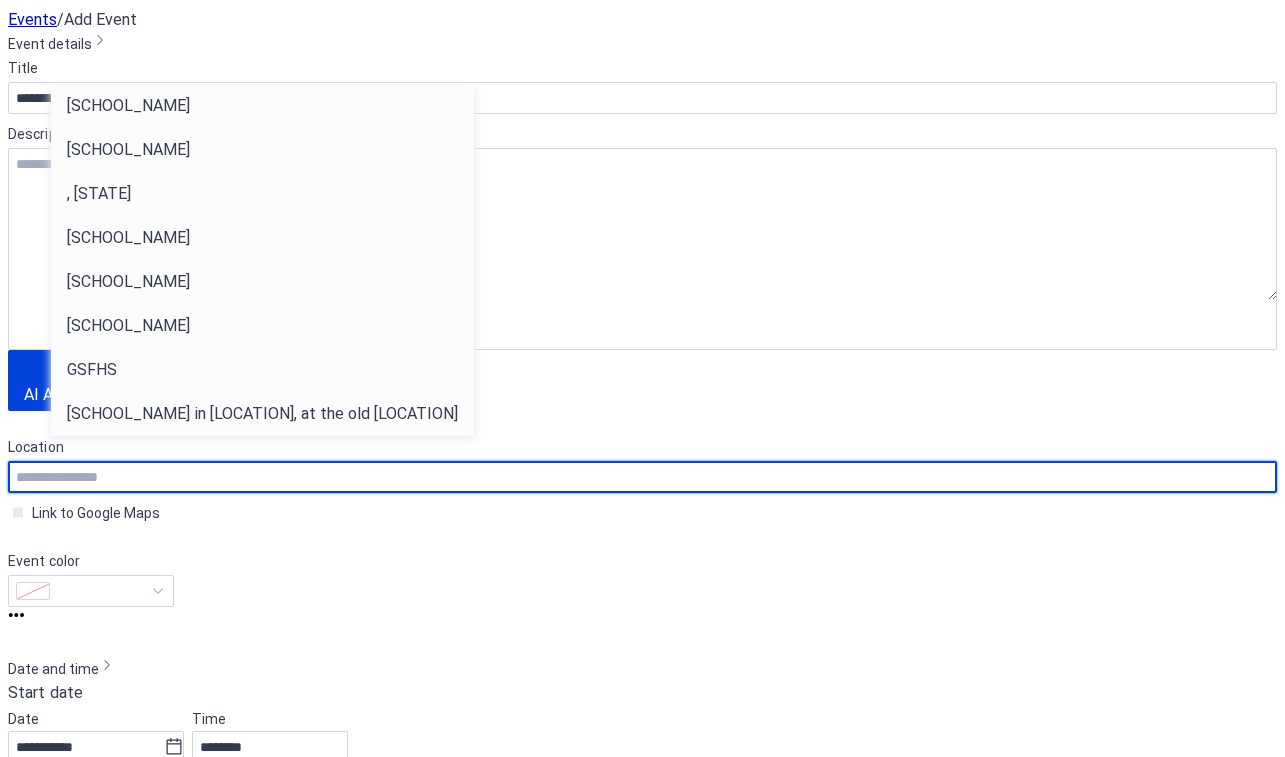 click at bounding box center [642, 477] 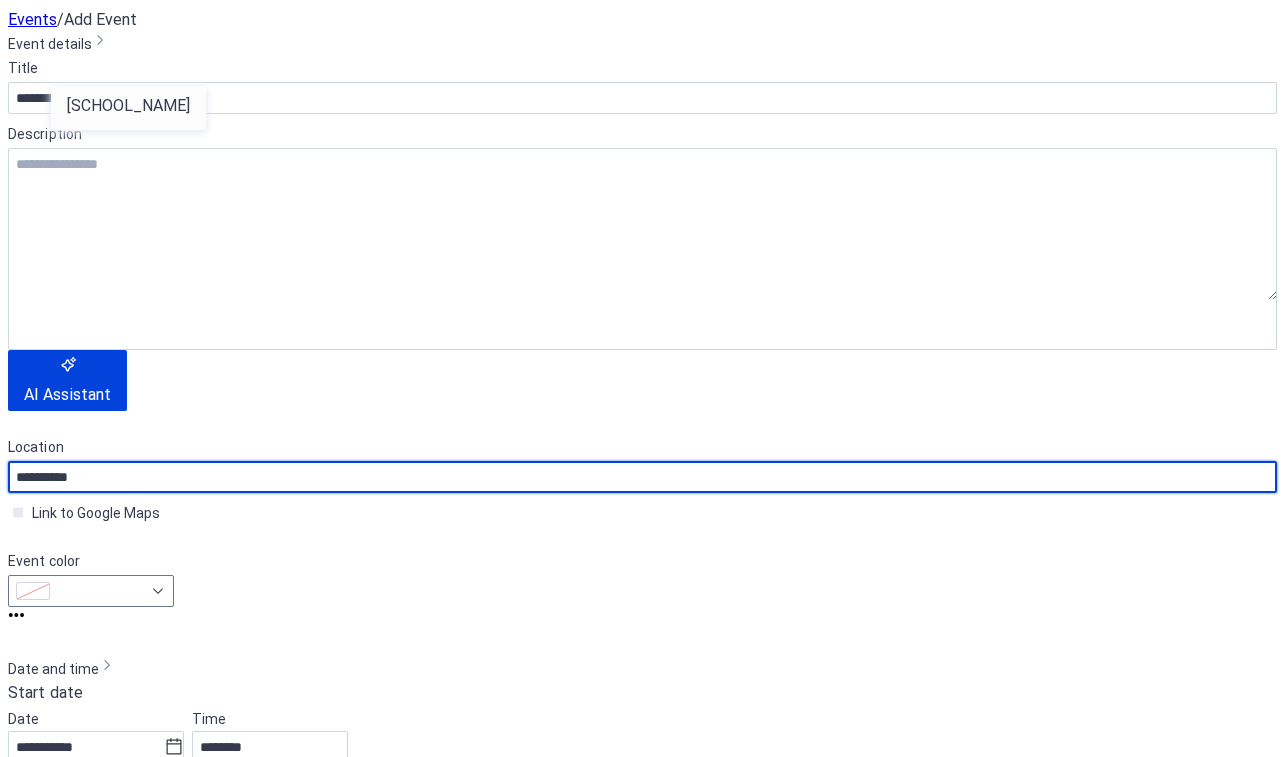 type on "**********" 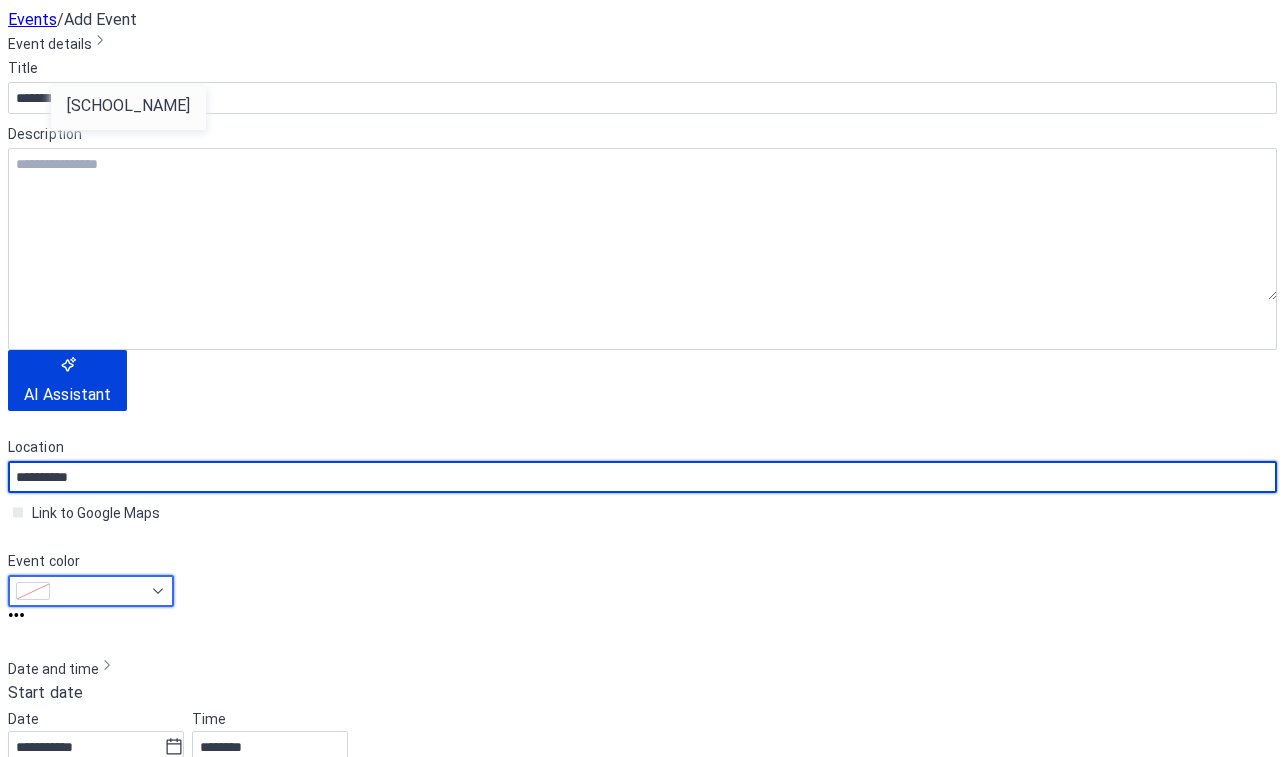 click at bounding box center [91, 591] 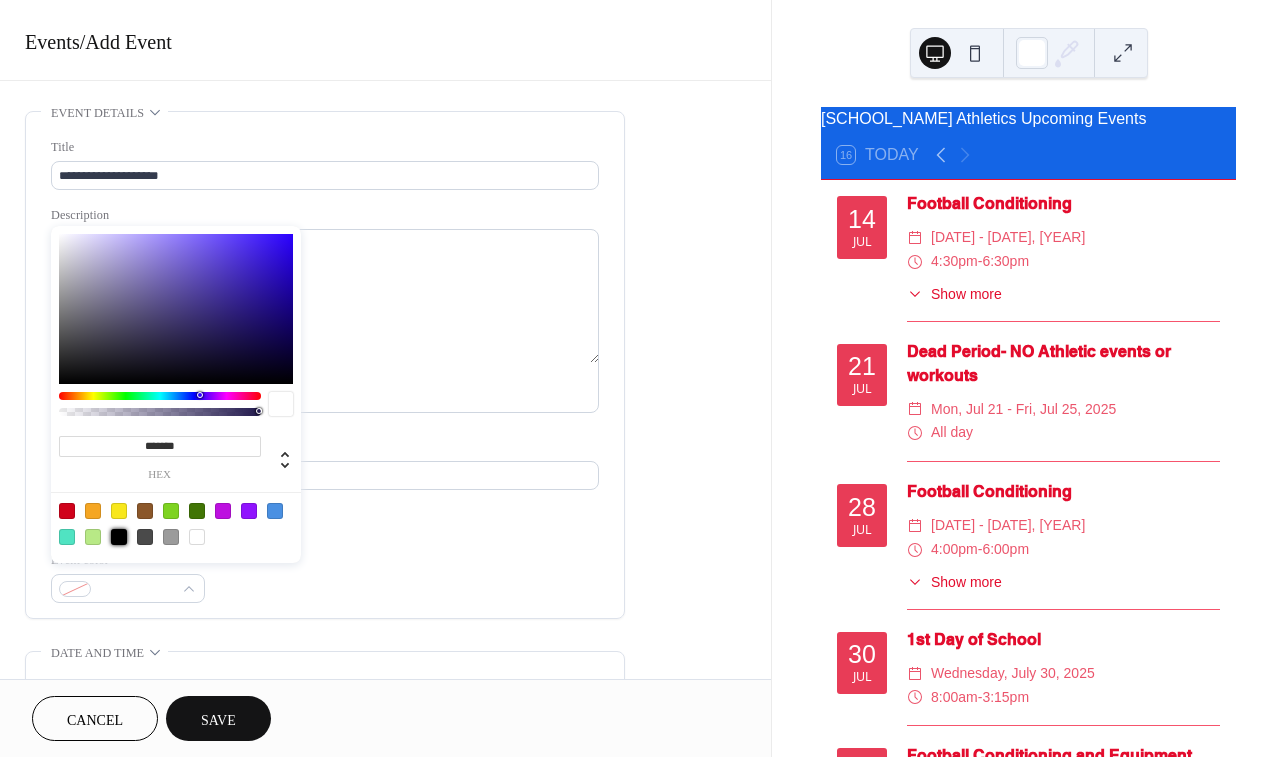 click at bounding box center (119, 537) 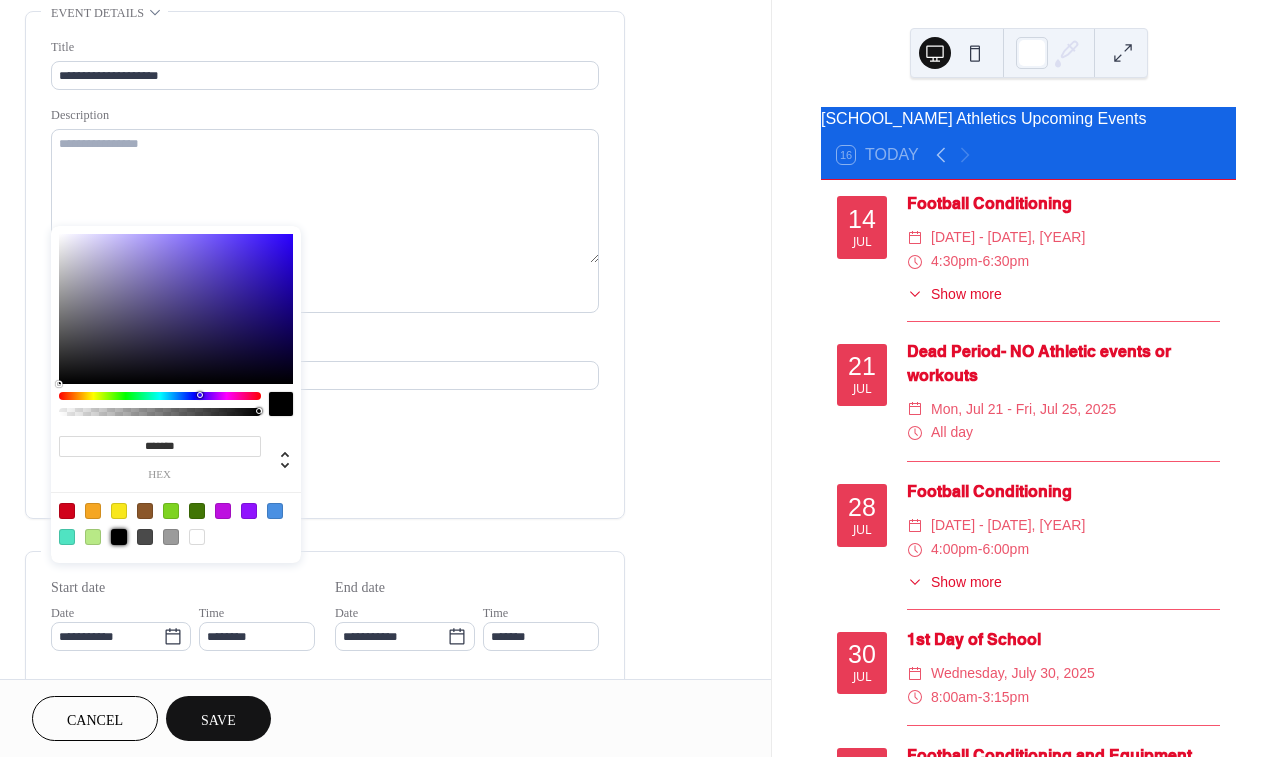scroll, scrollTop: 100, scrollLeft: 0, axis: vertical 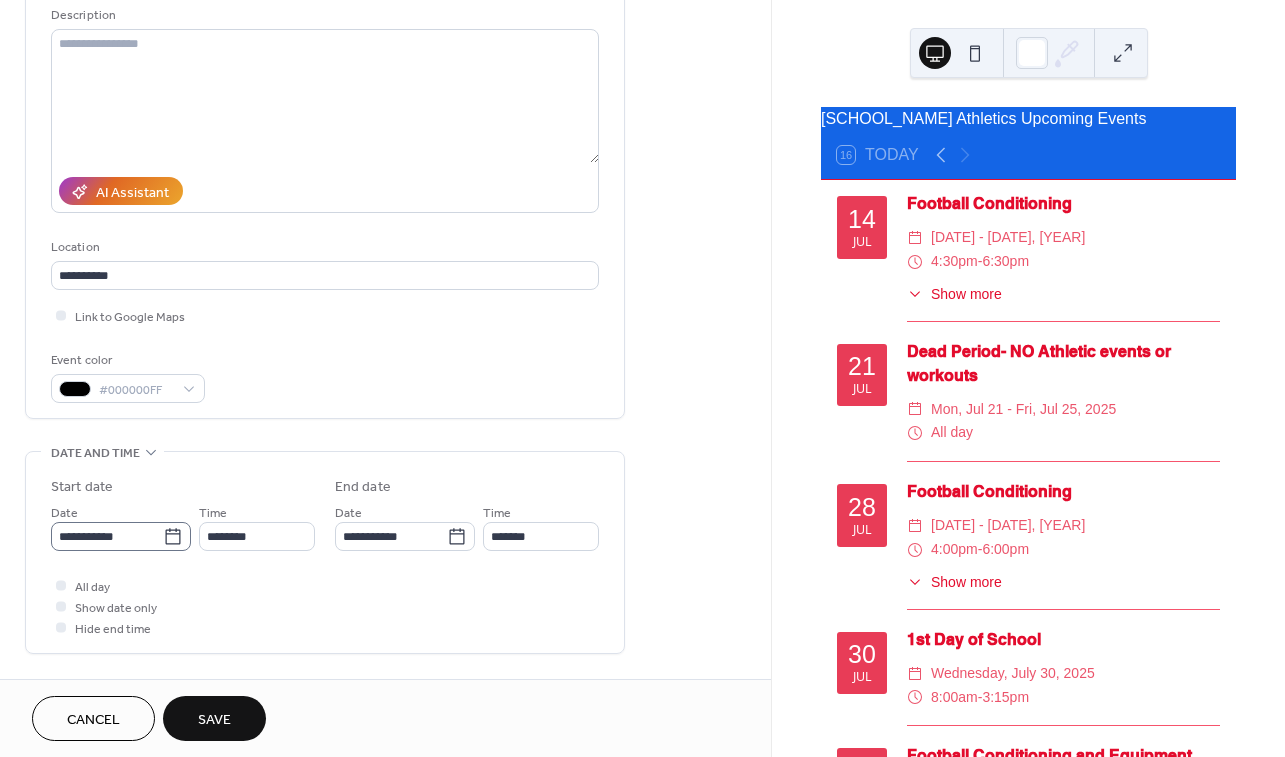 click 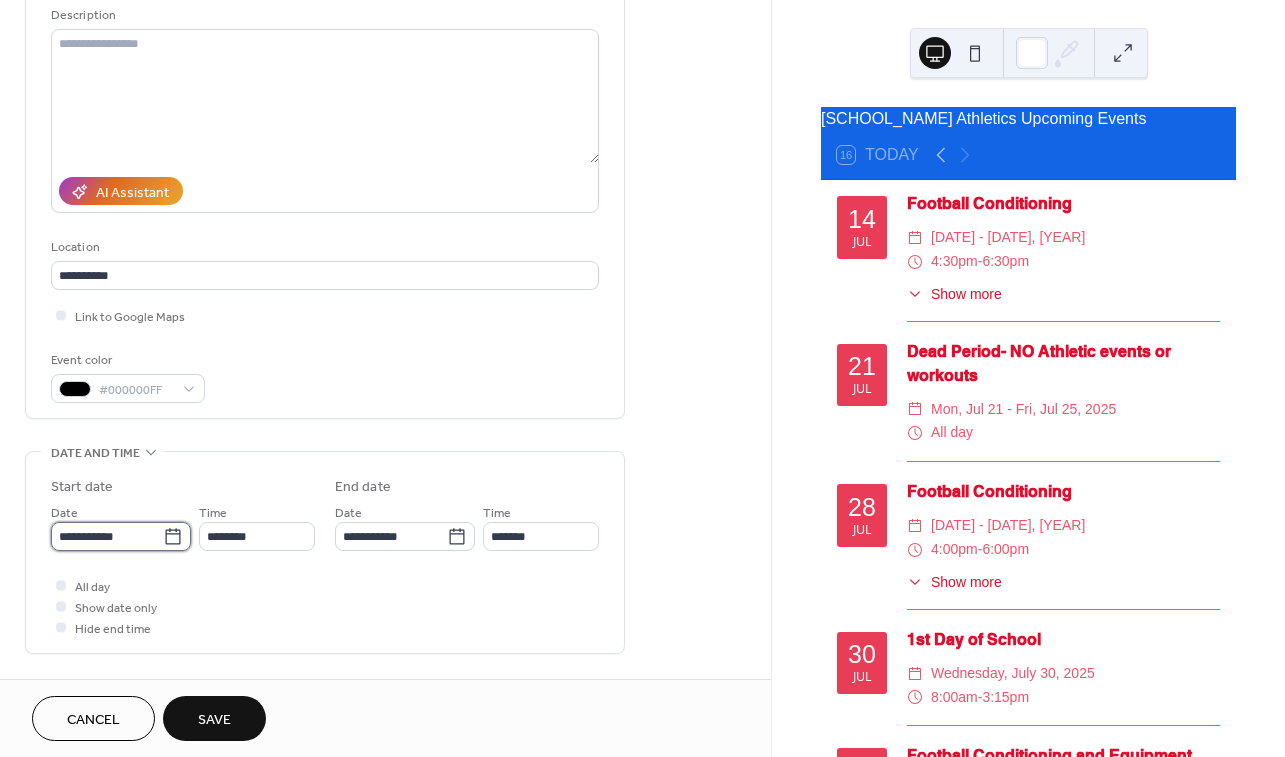click on "**********" at bounding box center [107, 536] 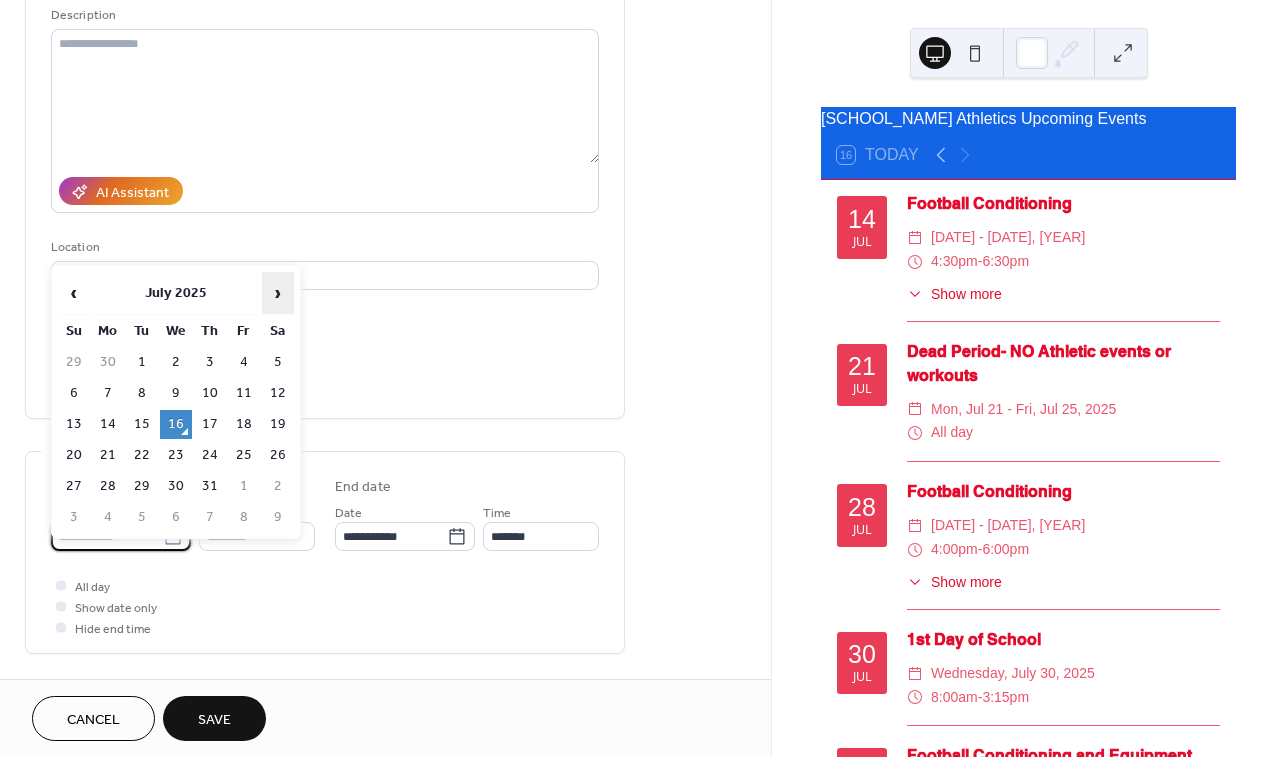click on "›" at bounding box center [278, 293] 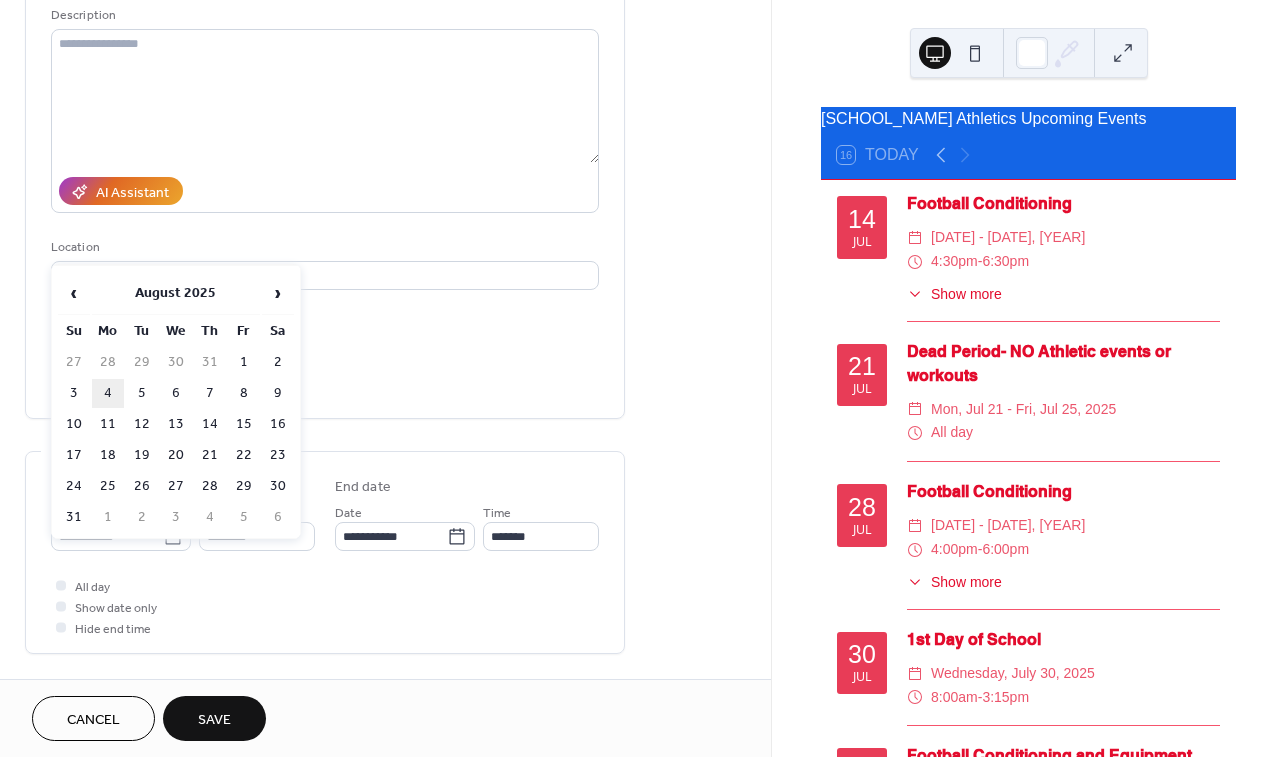 click on "4" at bounding box center (108, 393) 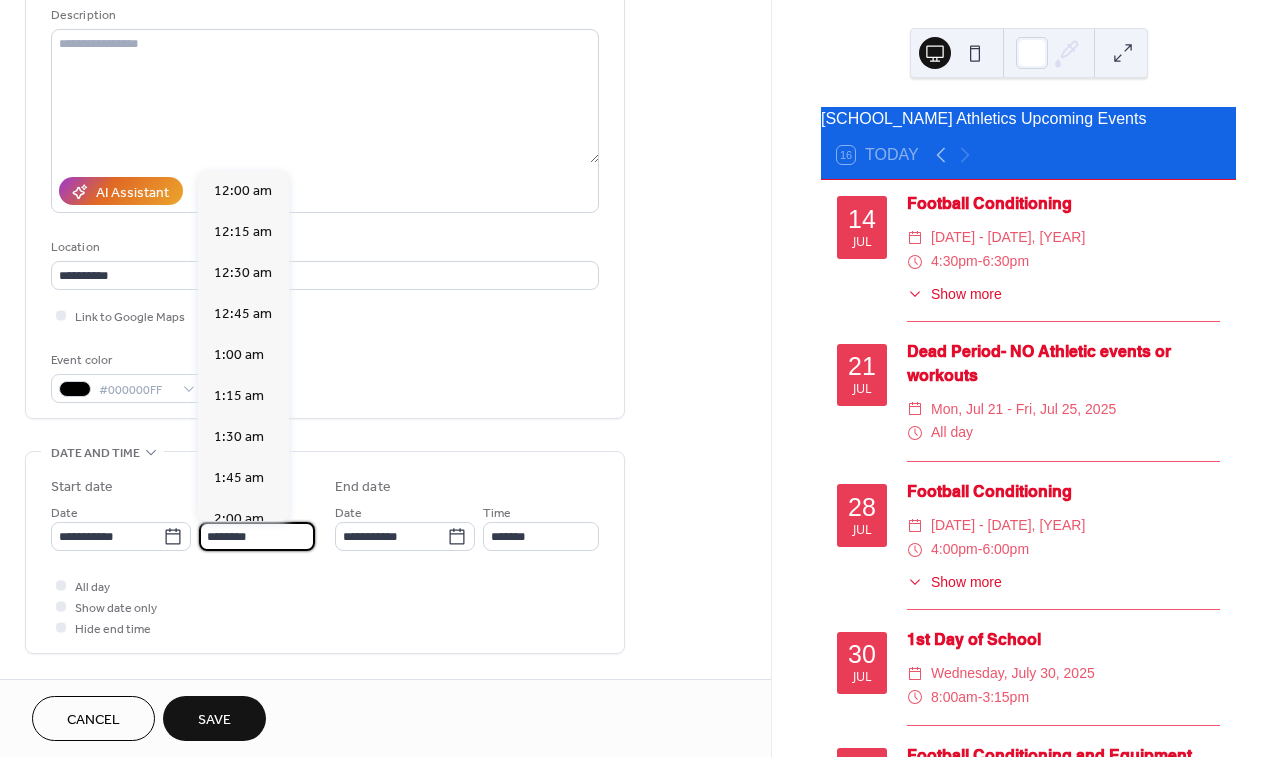 click on "********" at bounding box center [257, 536] 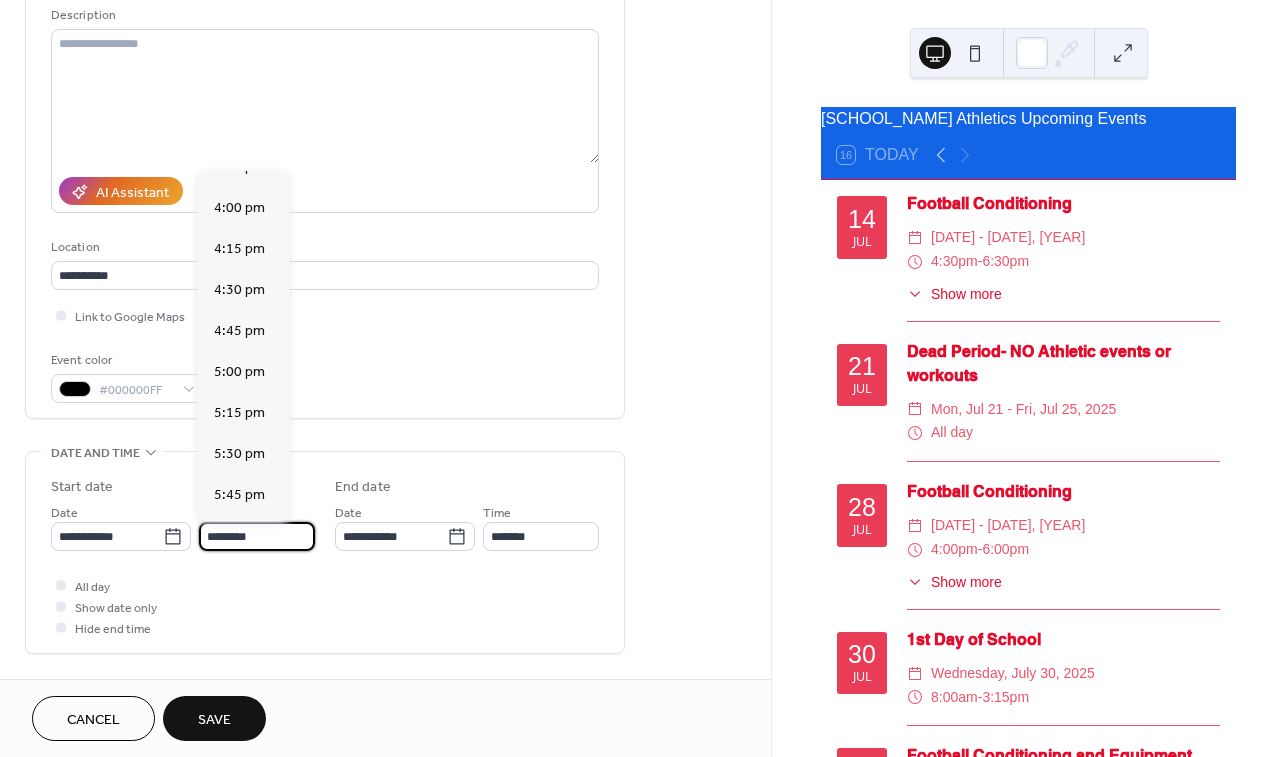 scroll, scrollTop: 2668, scrollLeft: 0, axis: vertical 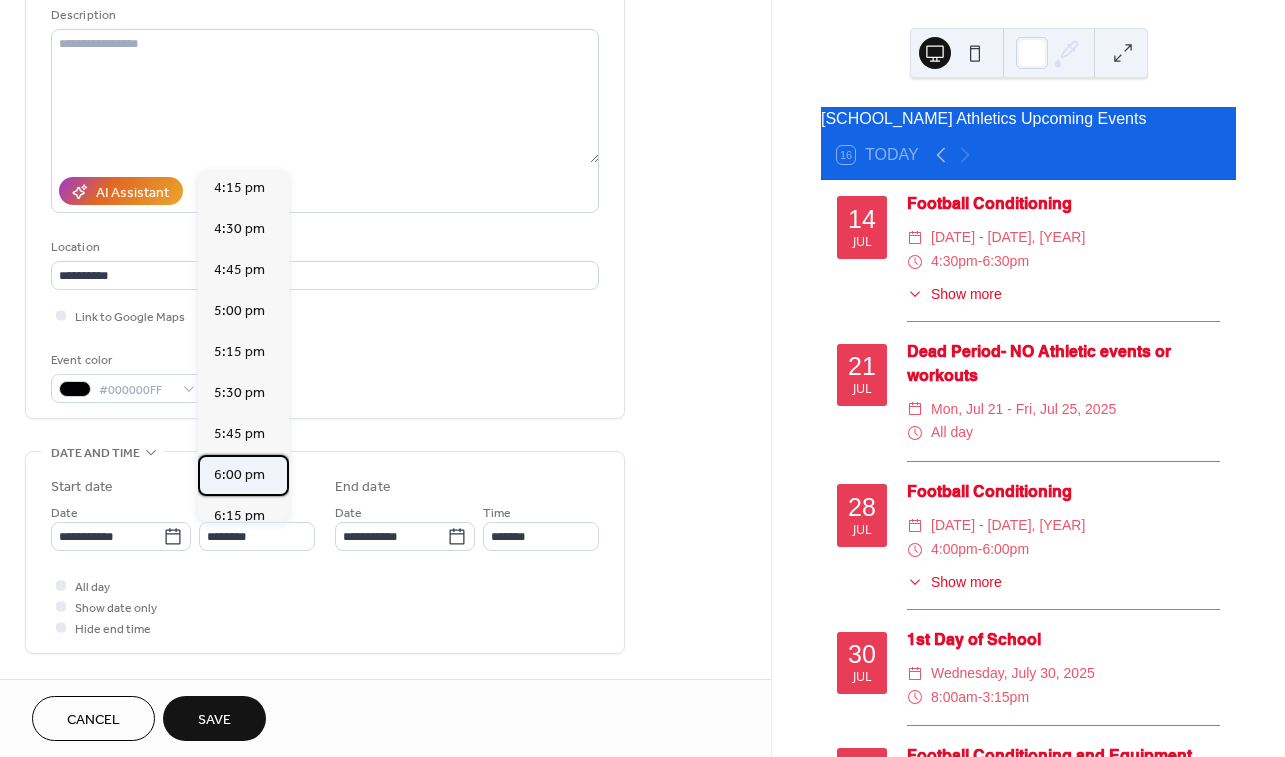 click on "6:00 pm" at bounding box center (239, 474) 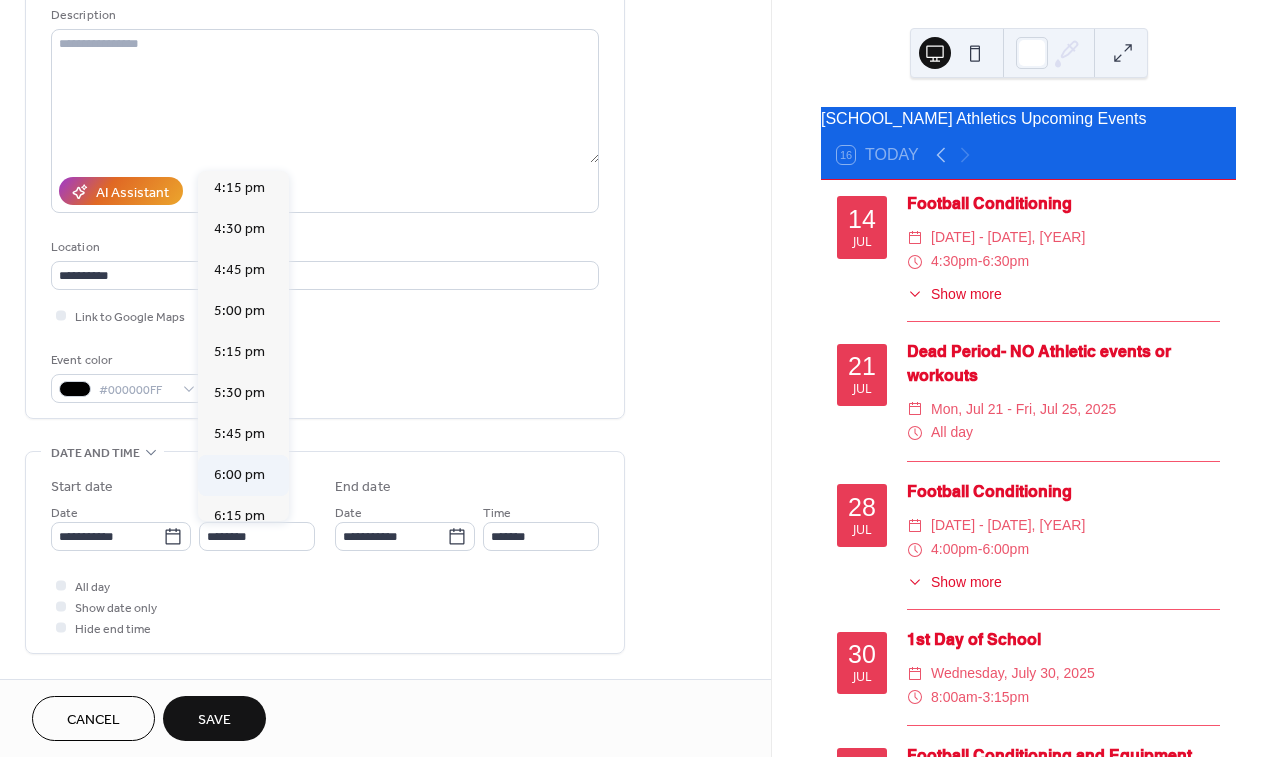 type on "*******" 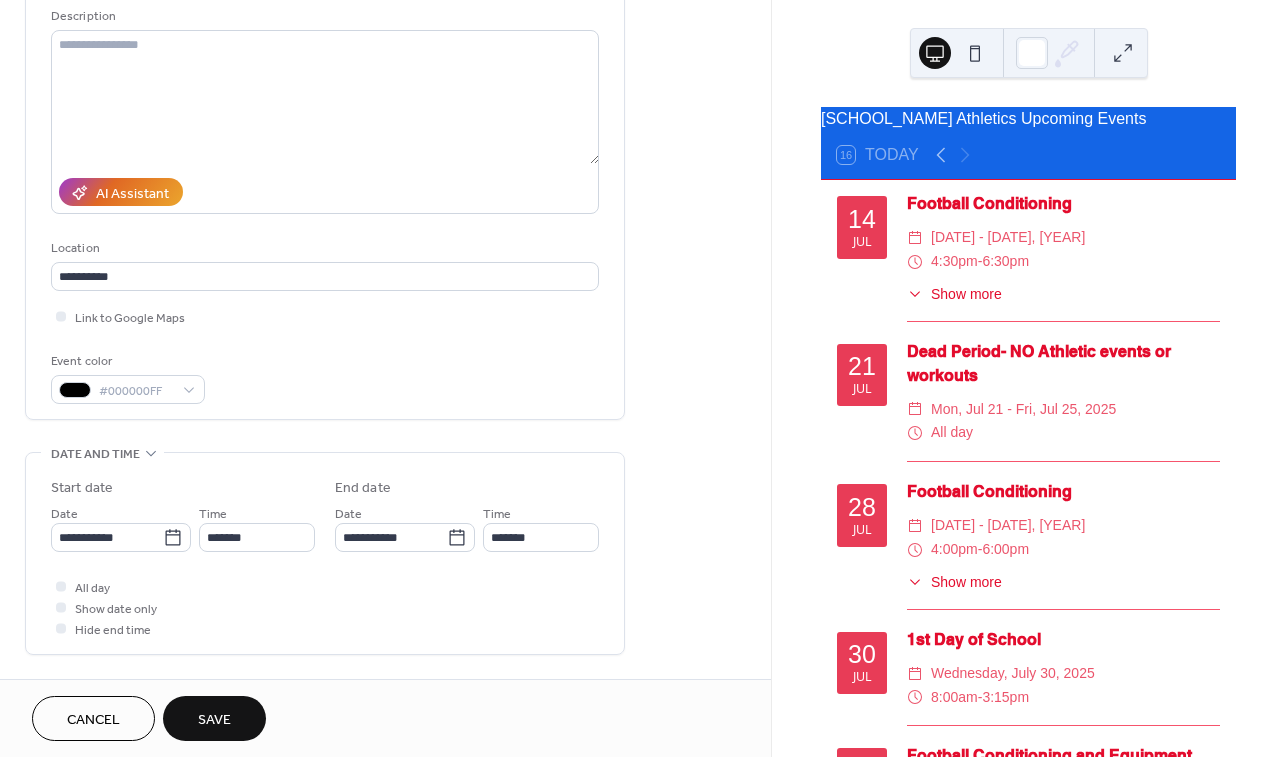 scroll, scrollTop: 200, scrollLeft: 0, axis: vertical 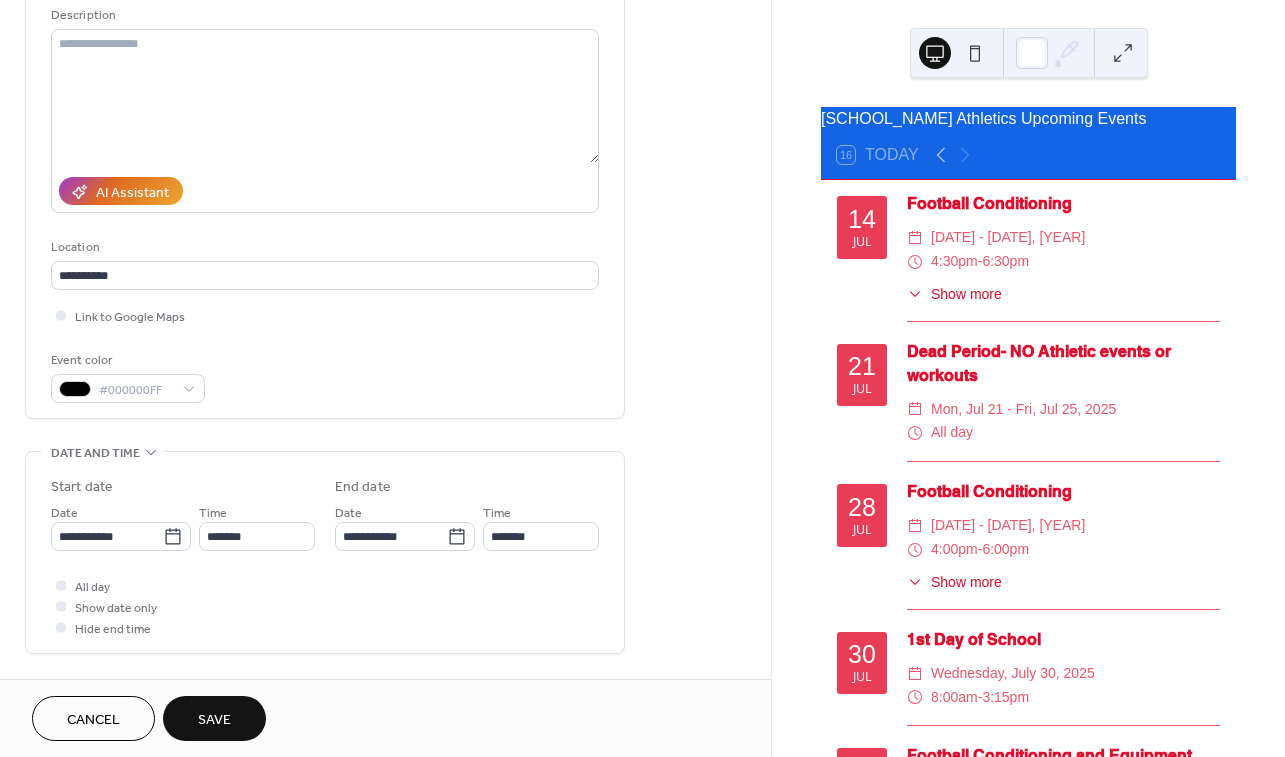 click on "Save" at bounding box center (214, 720) 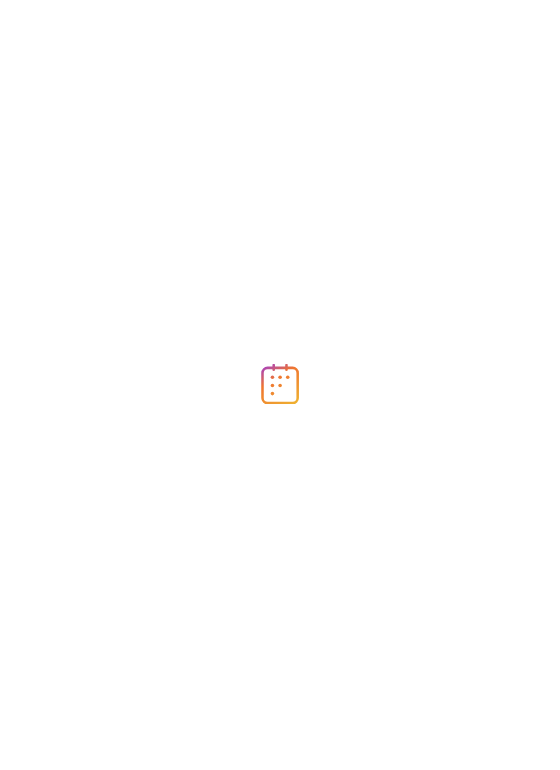 scroll, scrollTop: 0, scrollLeft: 0, axis: both 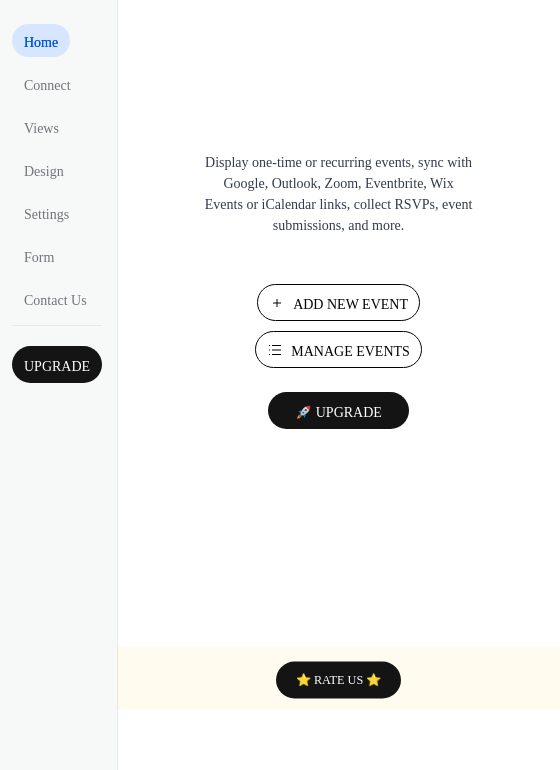 click on "Manage Events" at bounding box center [350, 351] 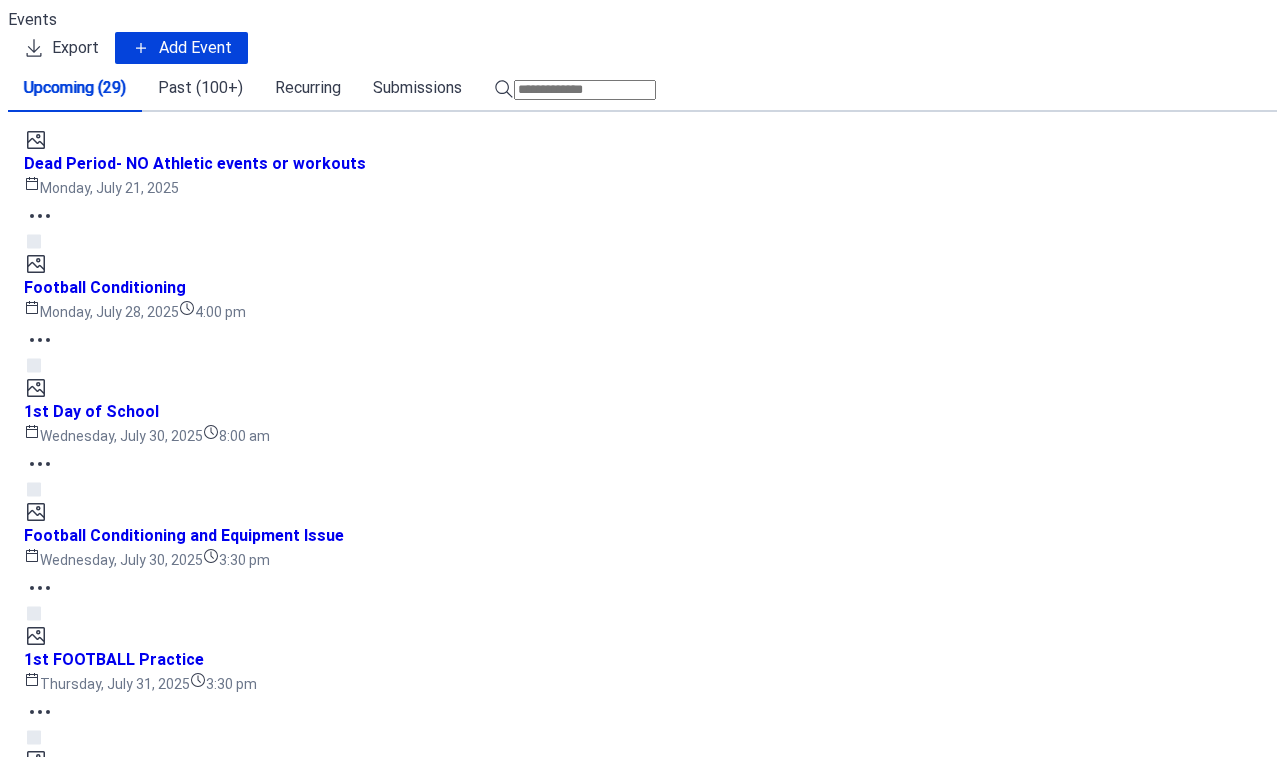 scroll, scrollTop: 0, scrollLeft: 0, axis: both 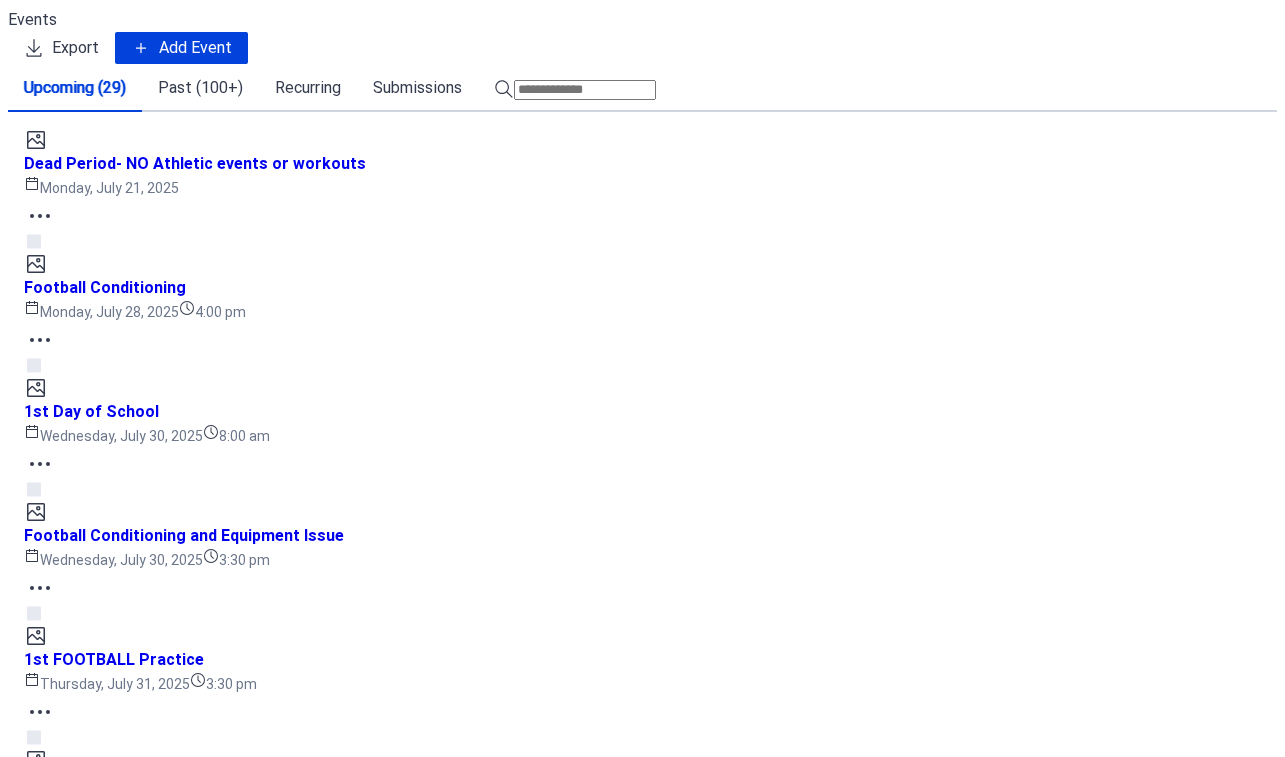 click 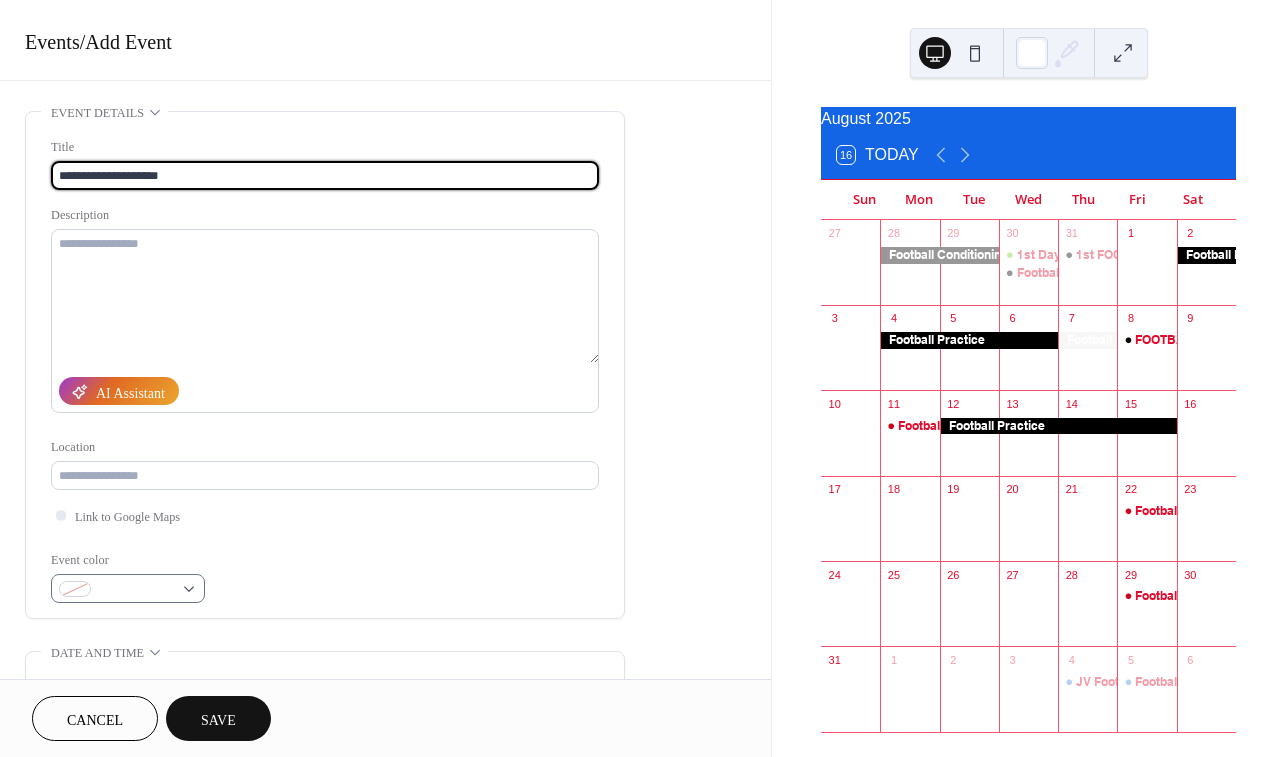type on "**********" 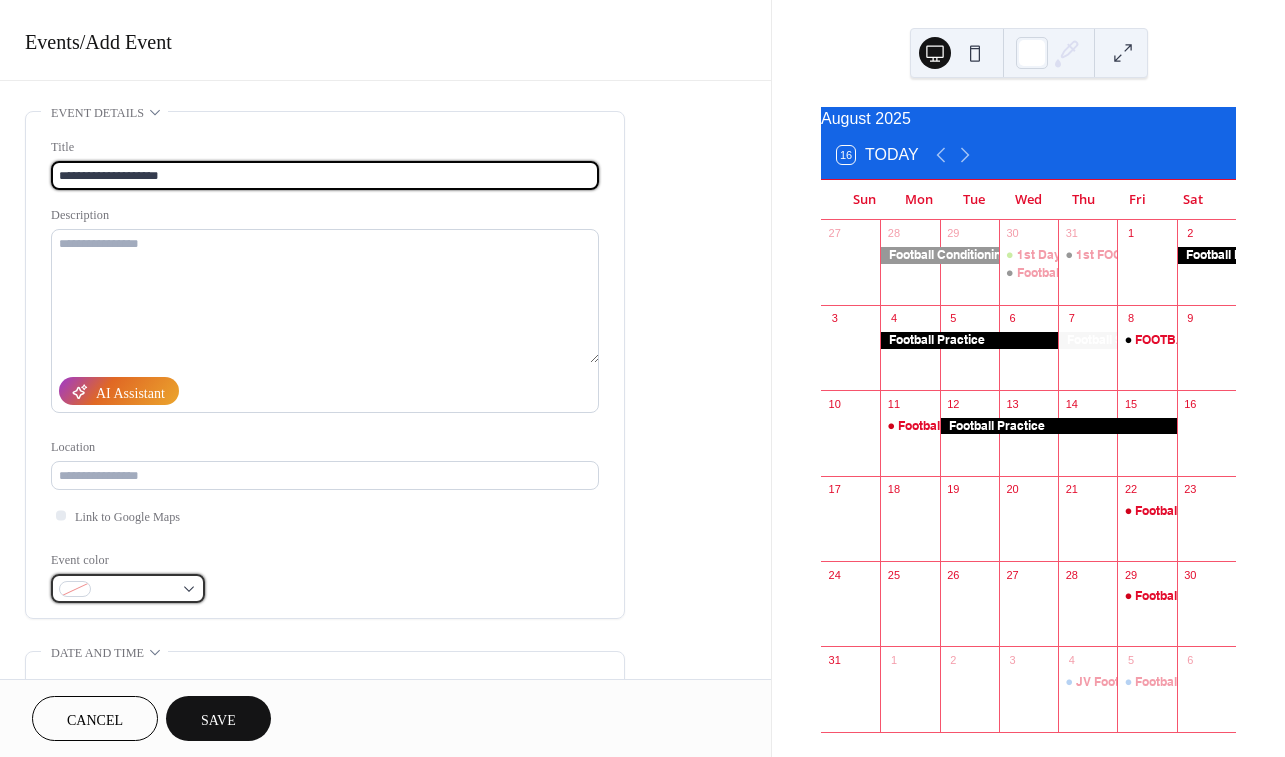 click at bounding box center [128, 588] 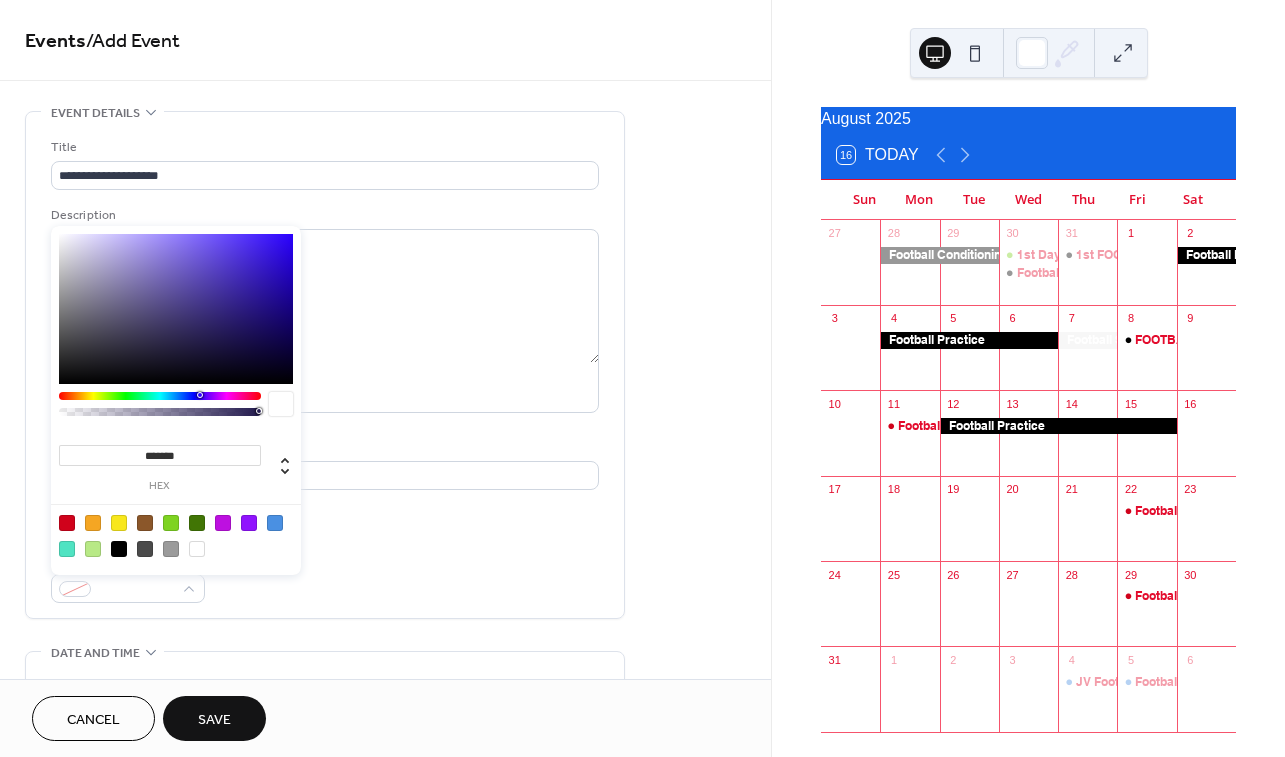 click at bounding box center [275, 523] 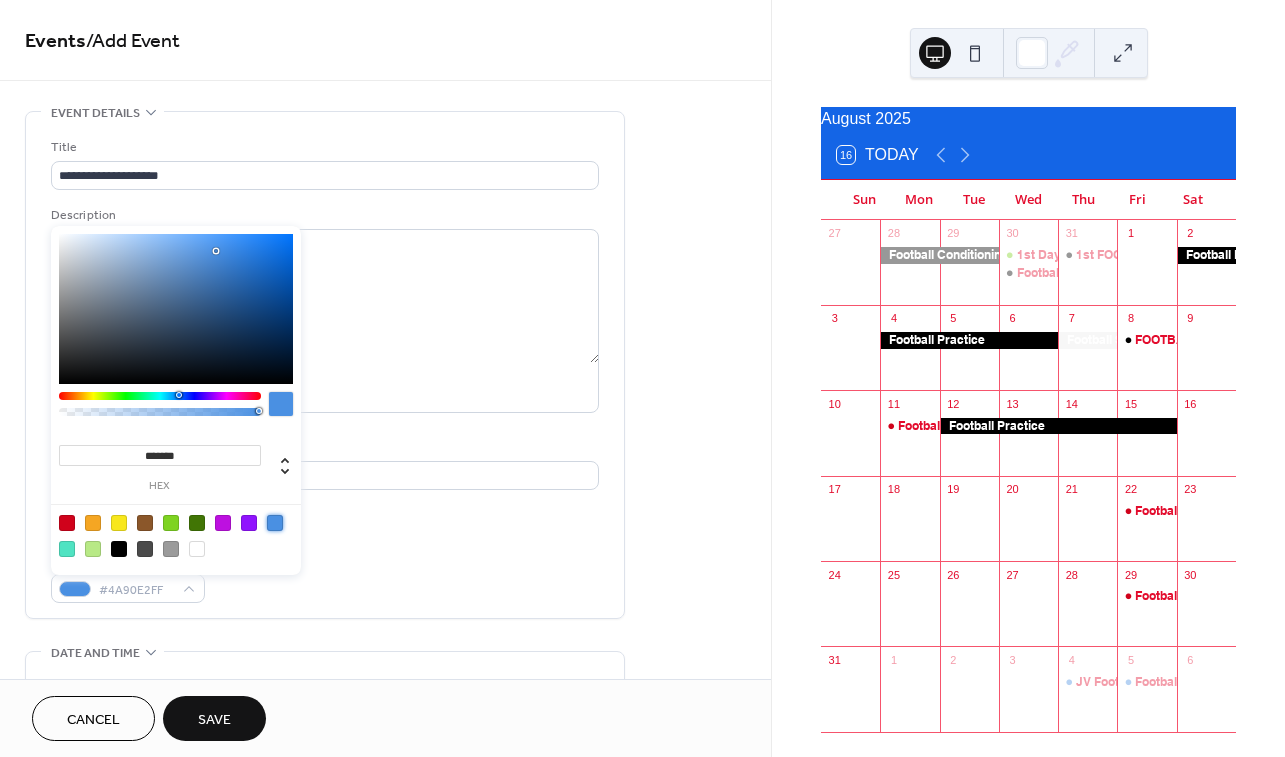 click on "Link to Google Maps" at bounding box center (325, 515) 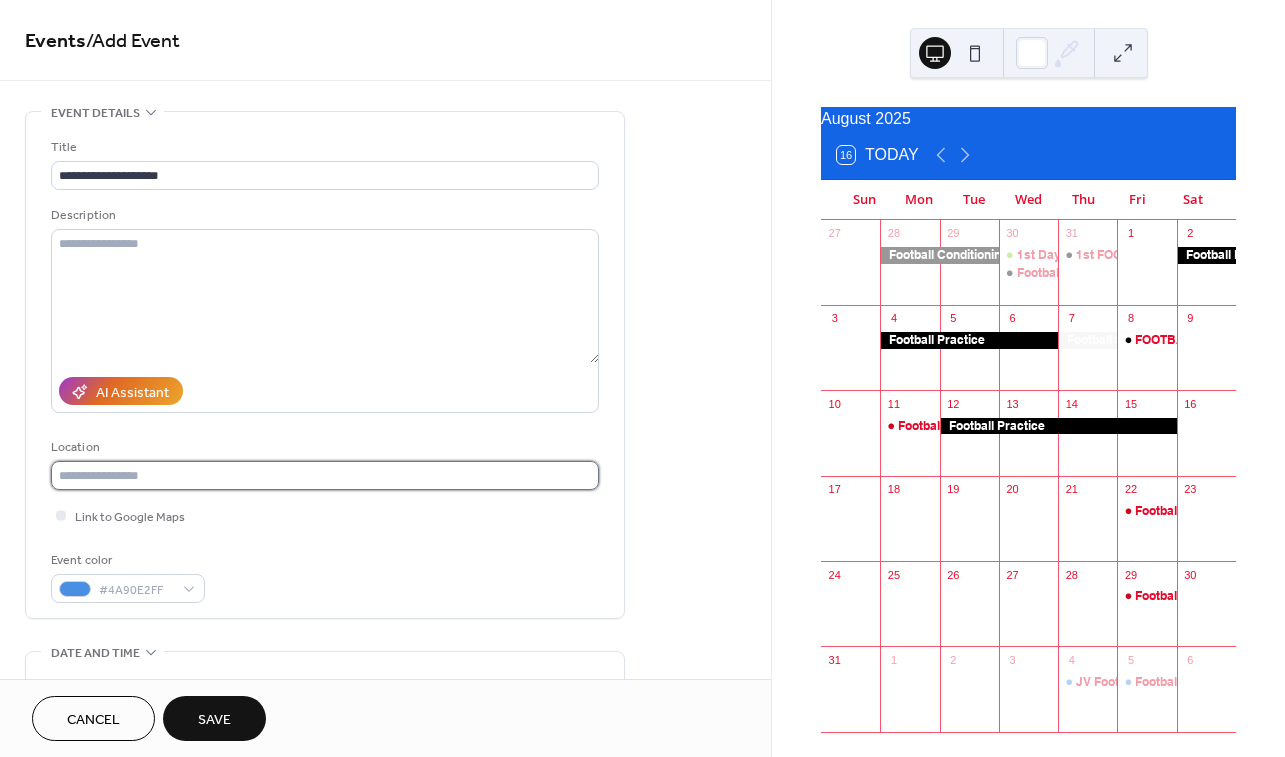 click at bounding box center (325, 475) 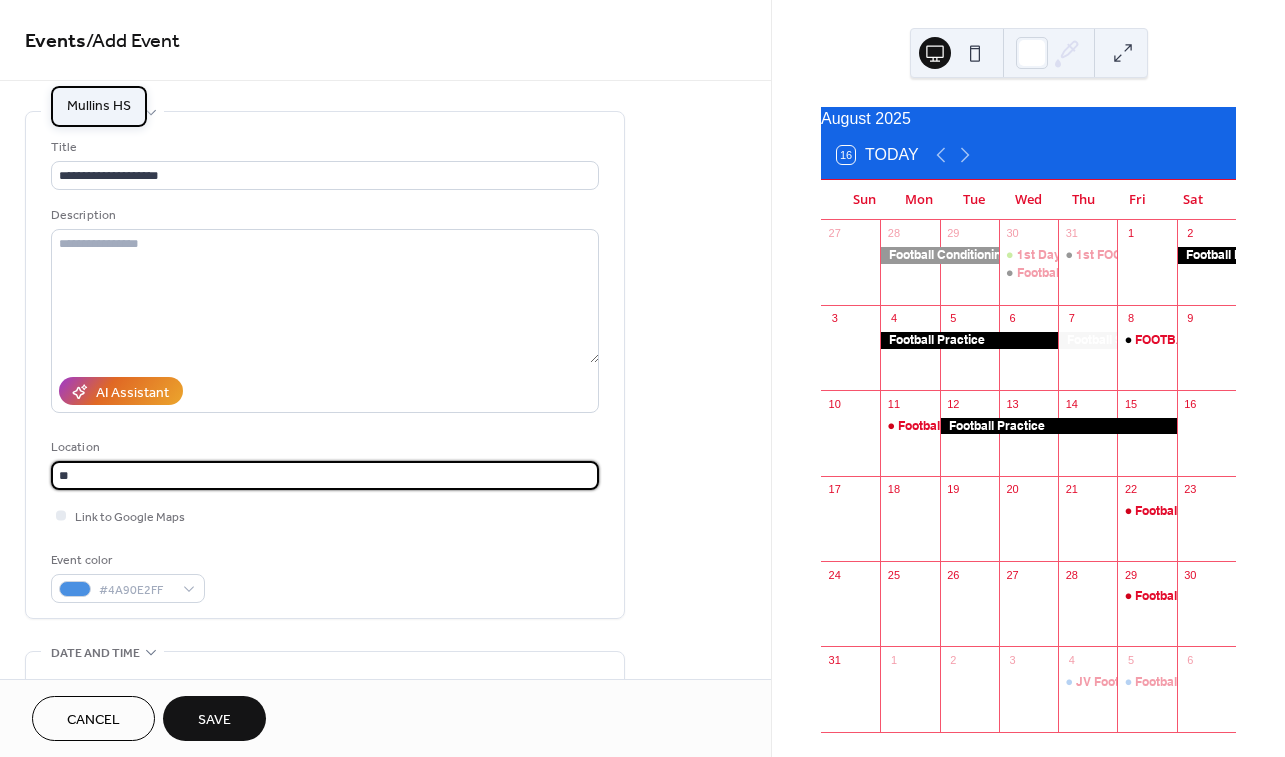 click on "[SCHOOL_NAME]" at bounding box center (99, 106) 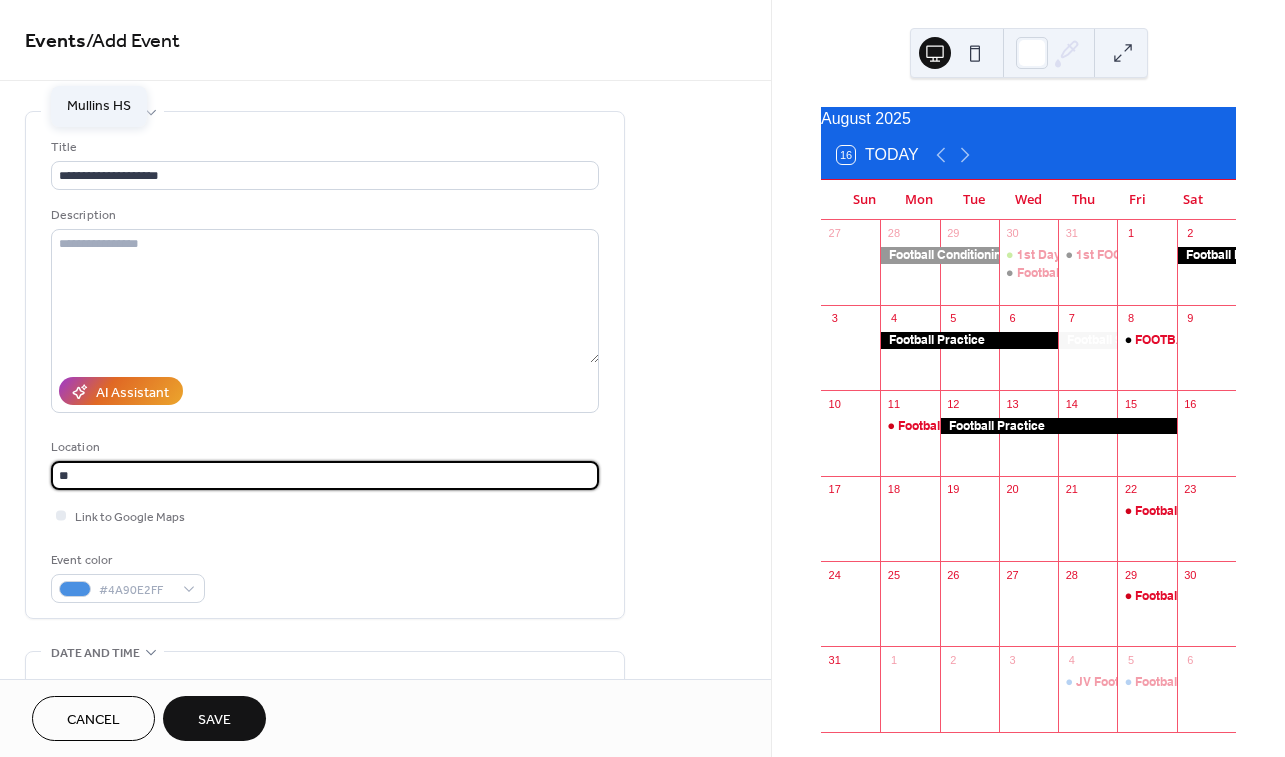 type on "**********" 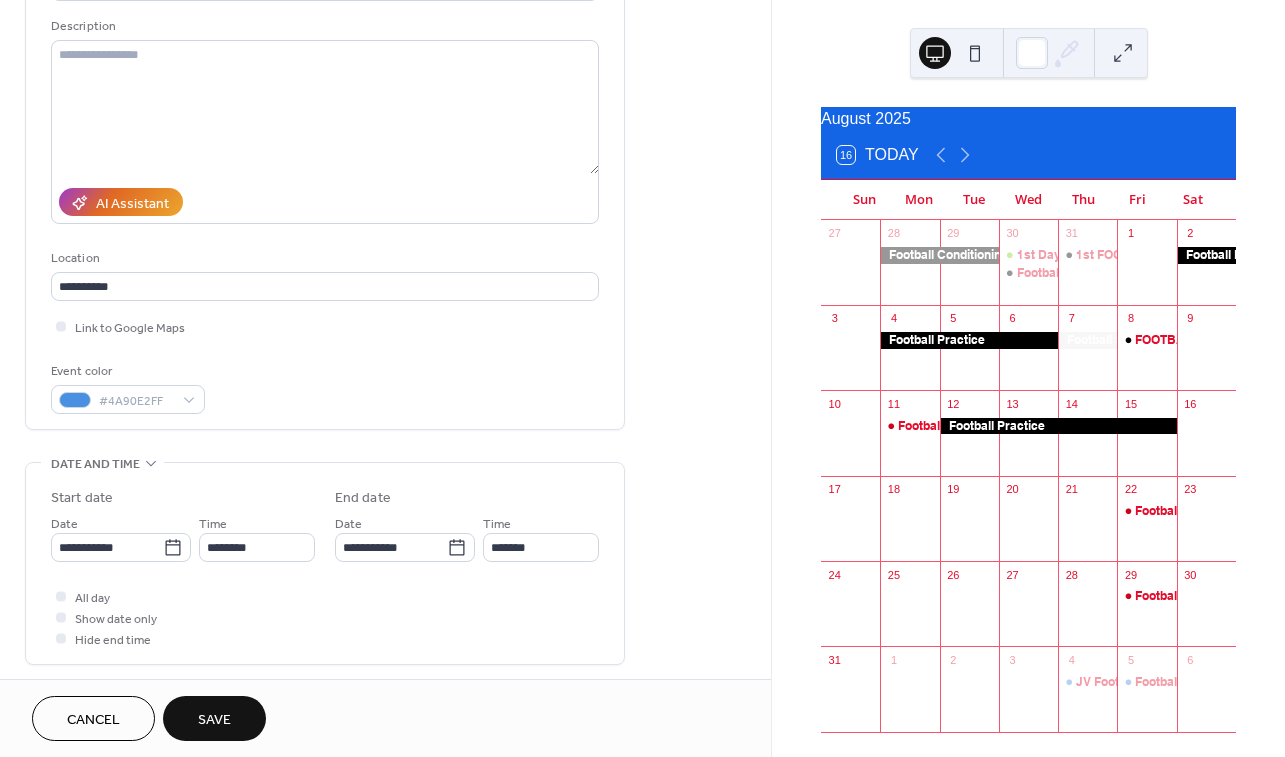 scroll, scrollTop: 200, scrollLeft: 0, axis: vertical 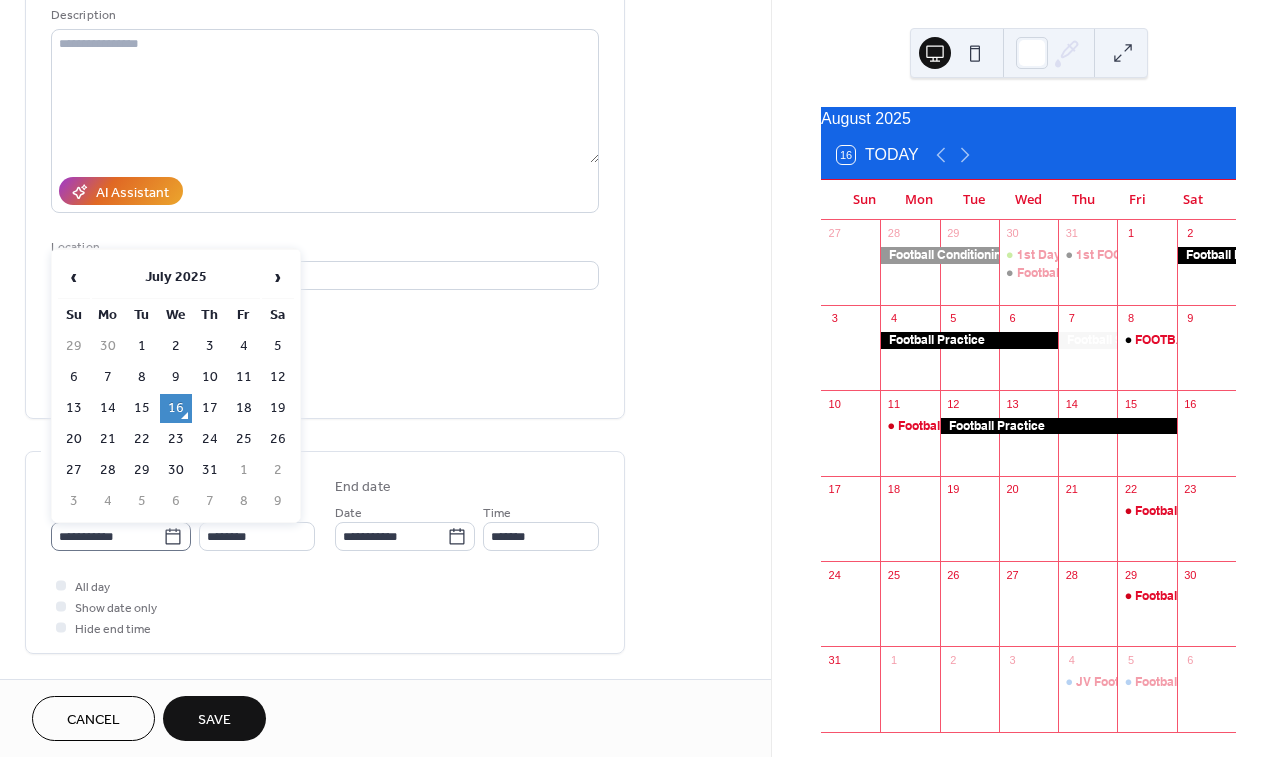 click 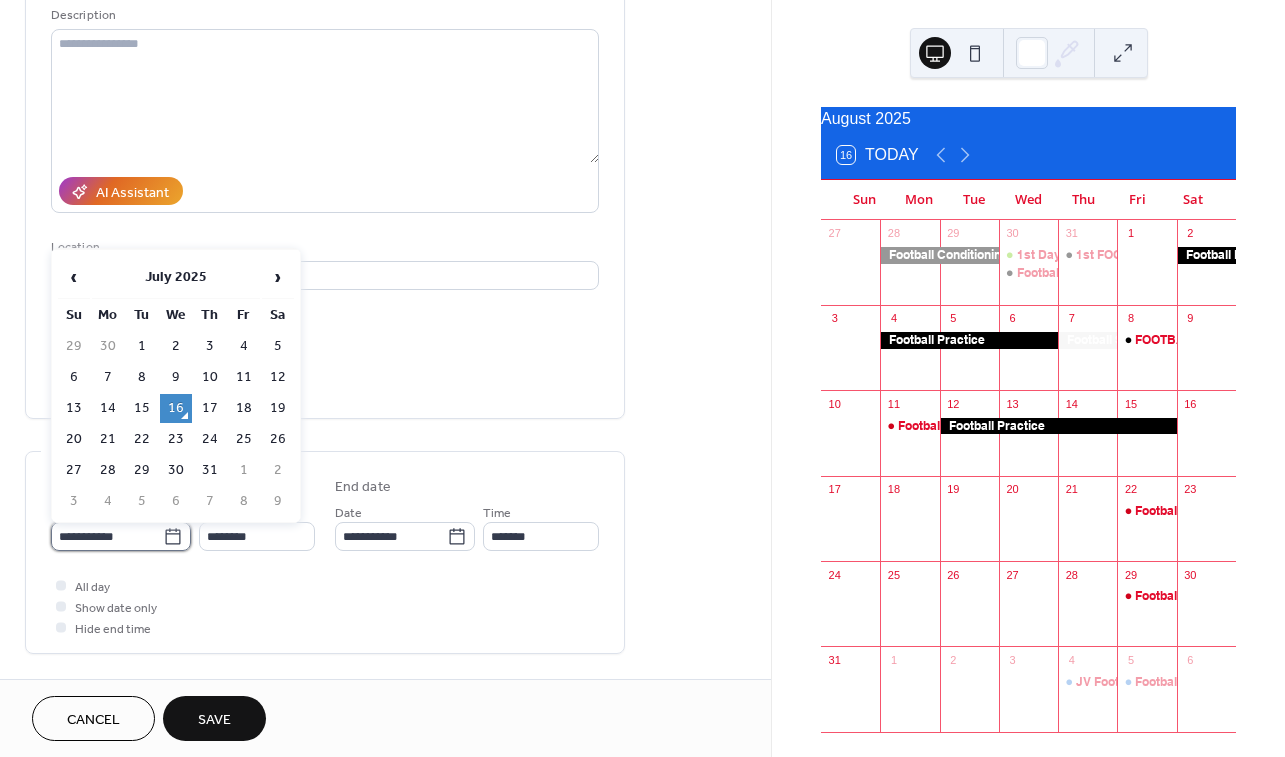 click on "**********" at bounding box center [107, 536] 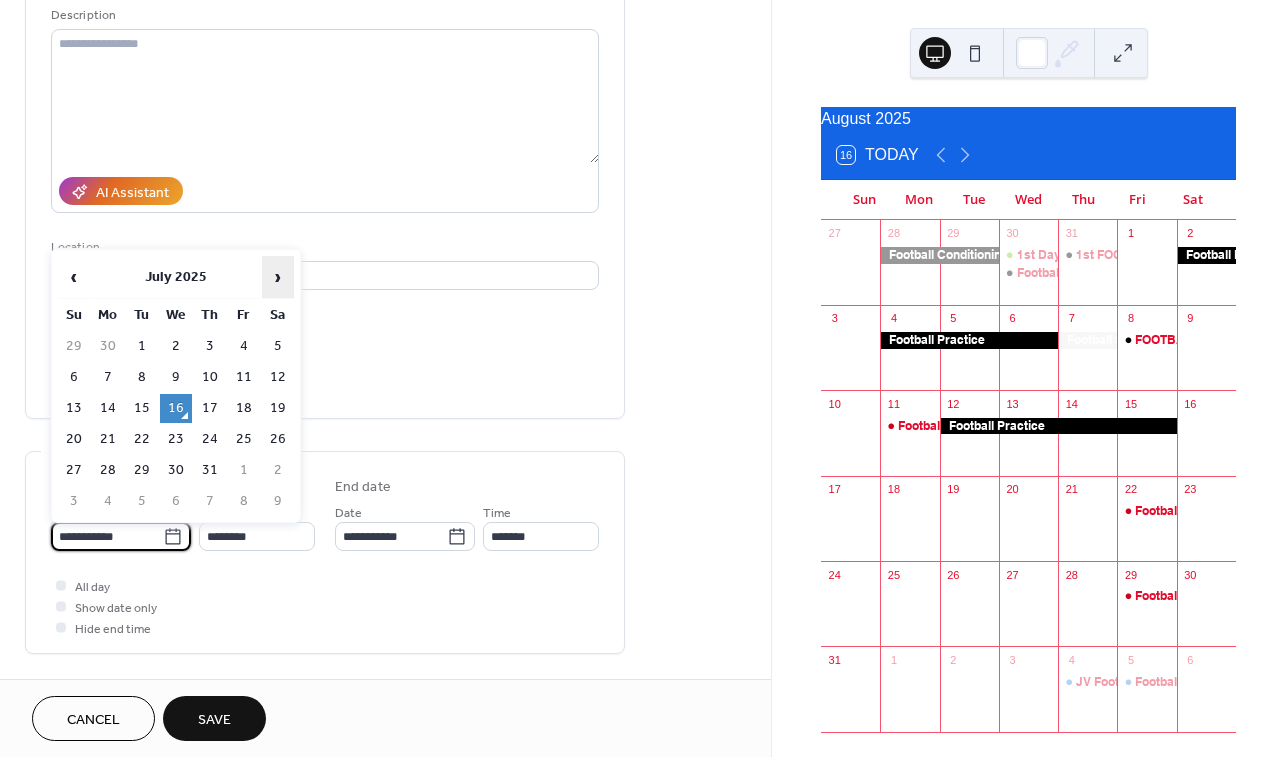 click on "›" at bounding box center (278, 277) 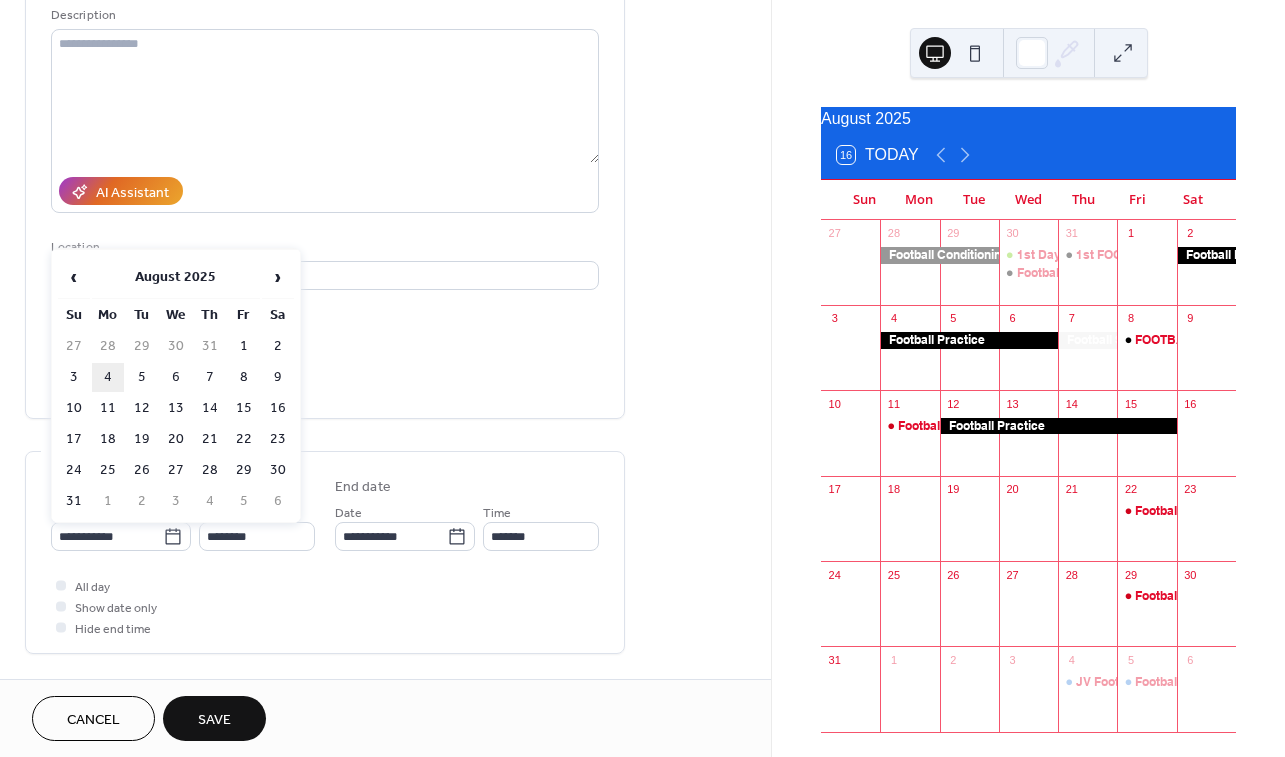 click on "4" at bounding box center [108, 377] 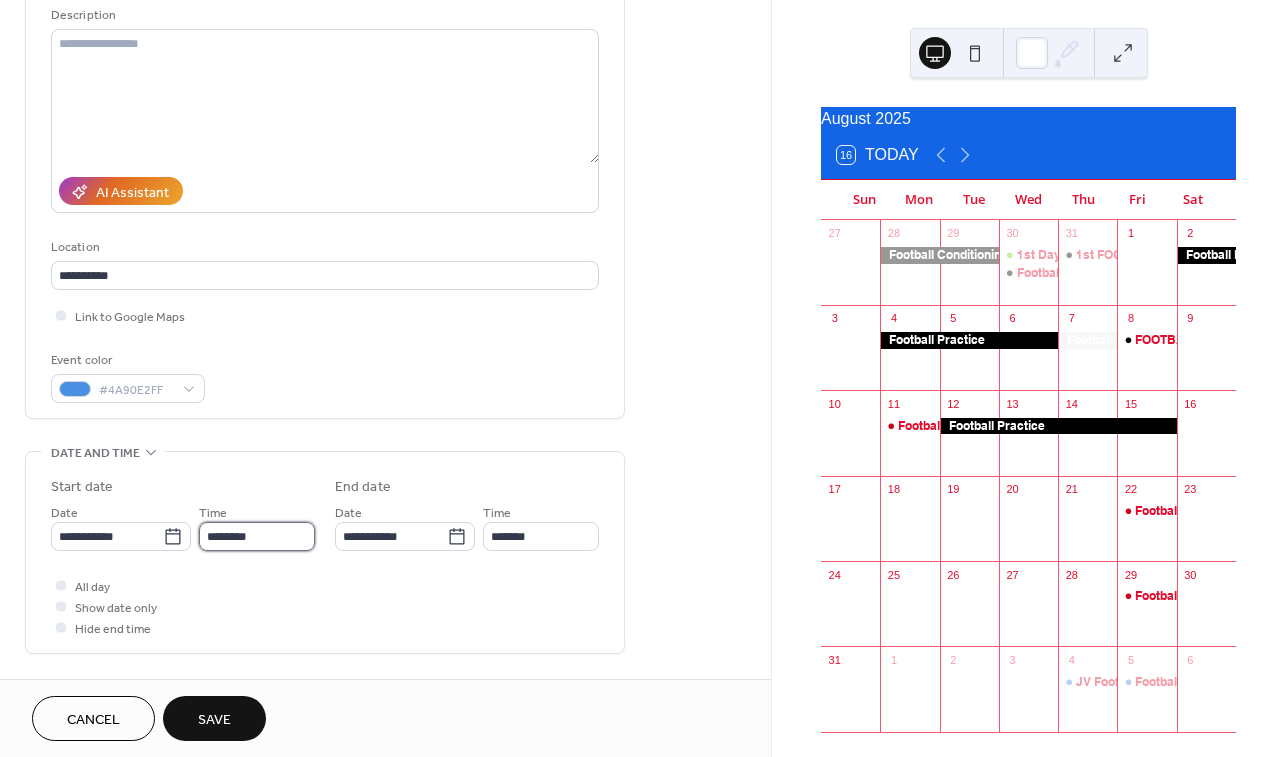 click on "********" at bounding box center (257, 536) 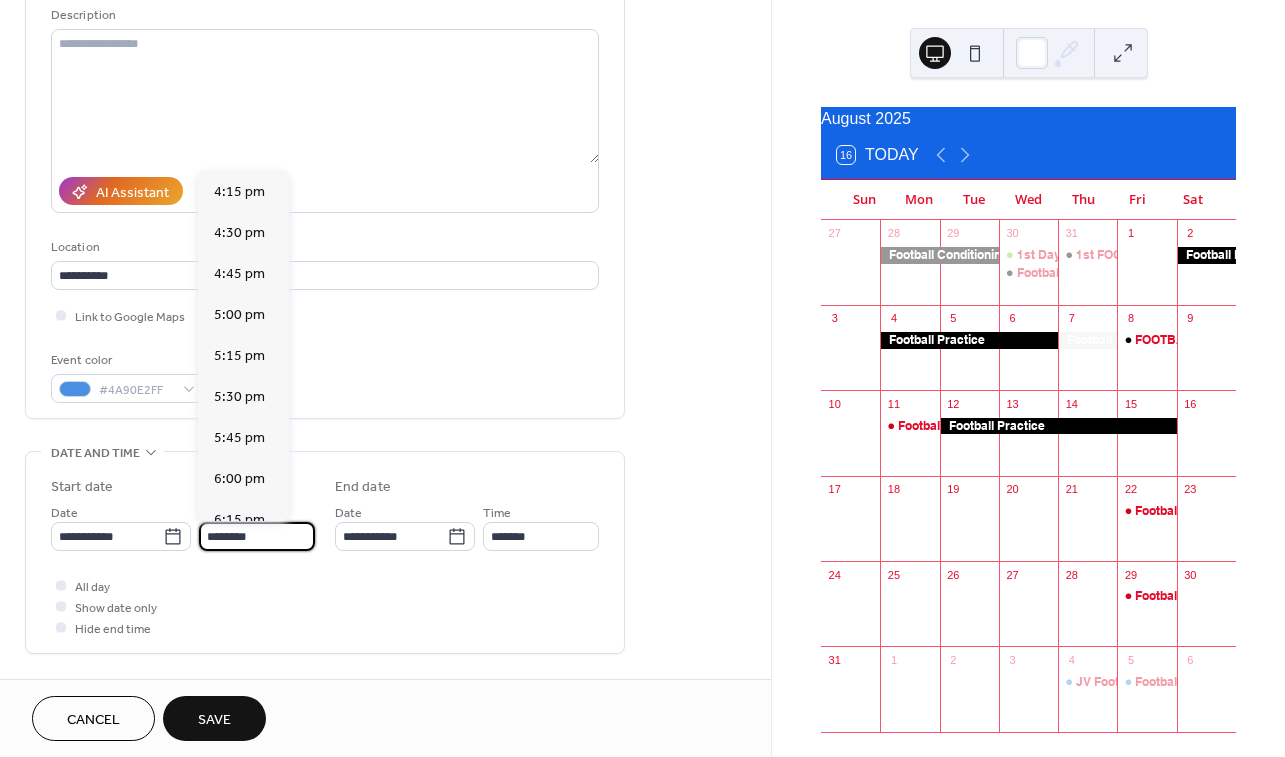 scroll, scrollTop: 2668, scrollLeft: 0, axis: vertical 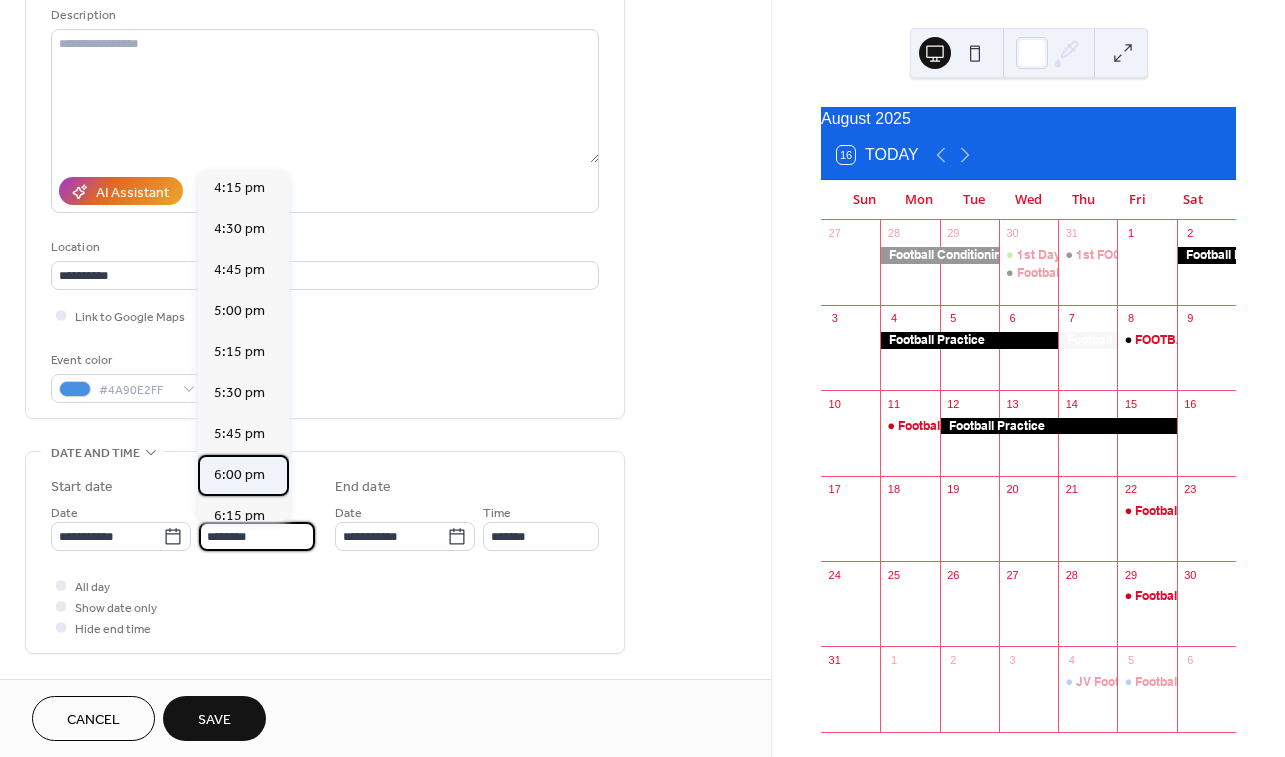 click on "6:00 pm" at bounding box center (239, 474) 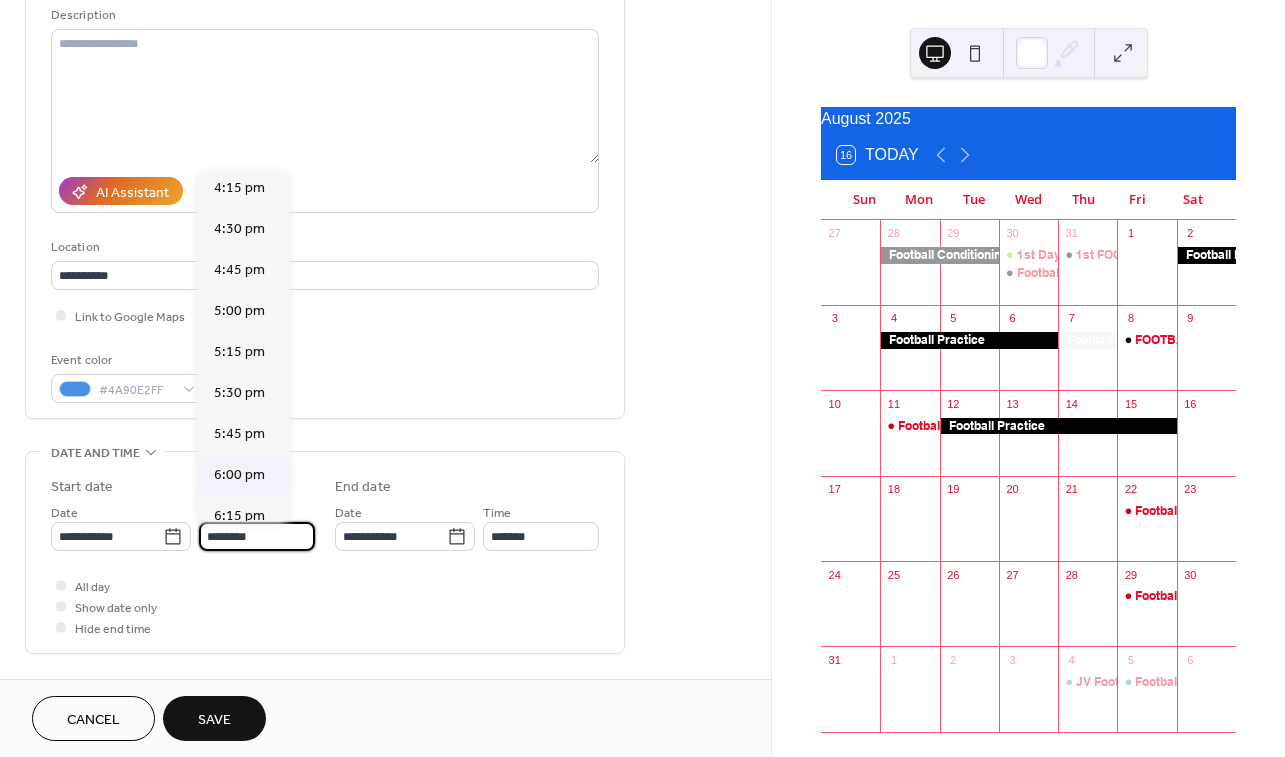 type on "*******" 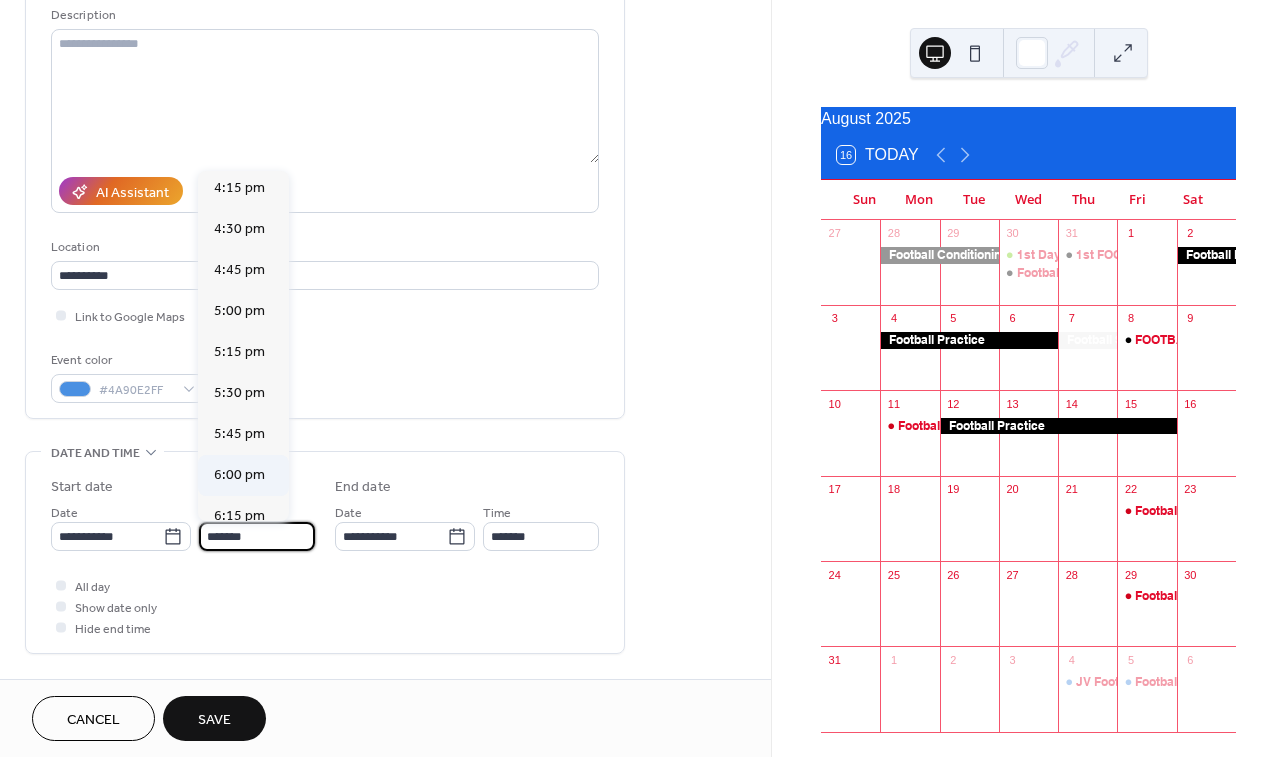 type on "*******" 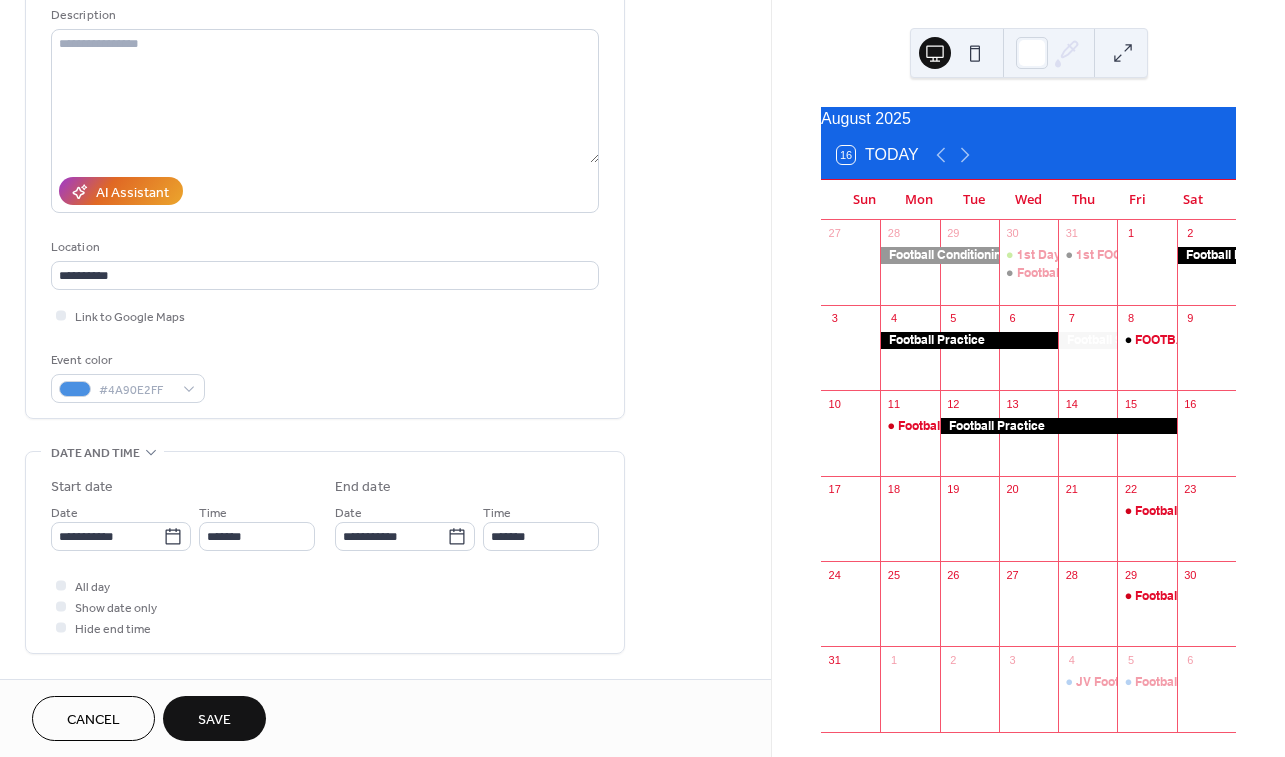 click on "Save" at bounding box center (214, 720) 